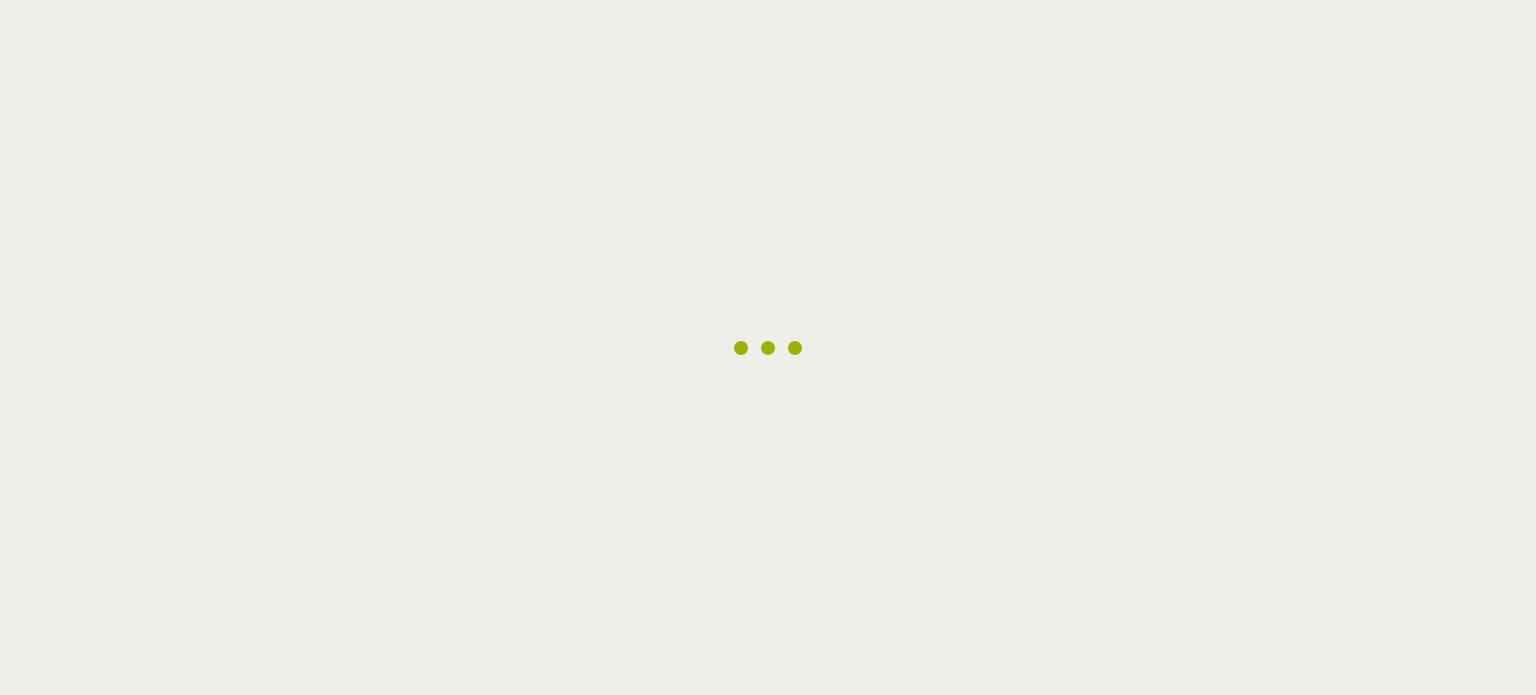 scroll, scrollTop: 0, scrollLeft: 0, axis: both 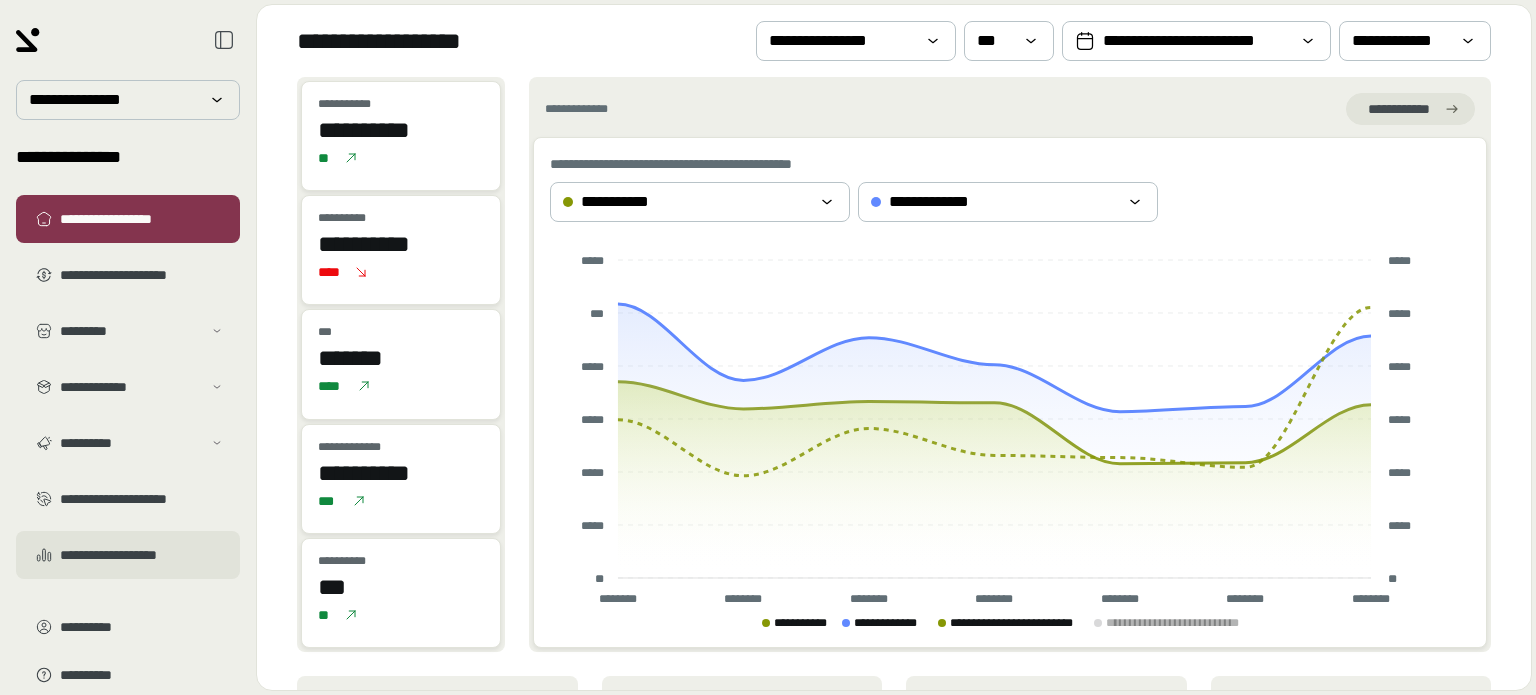 click on "**********" at bounding box center [142, 555] 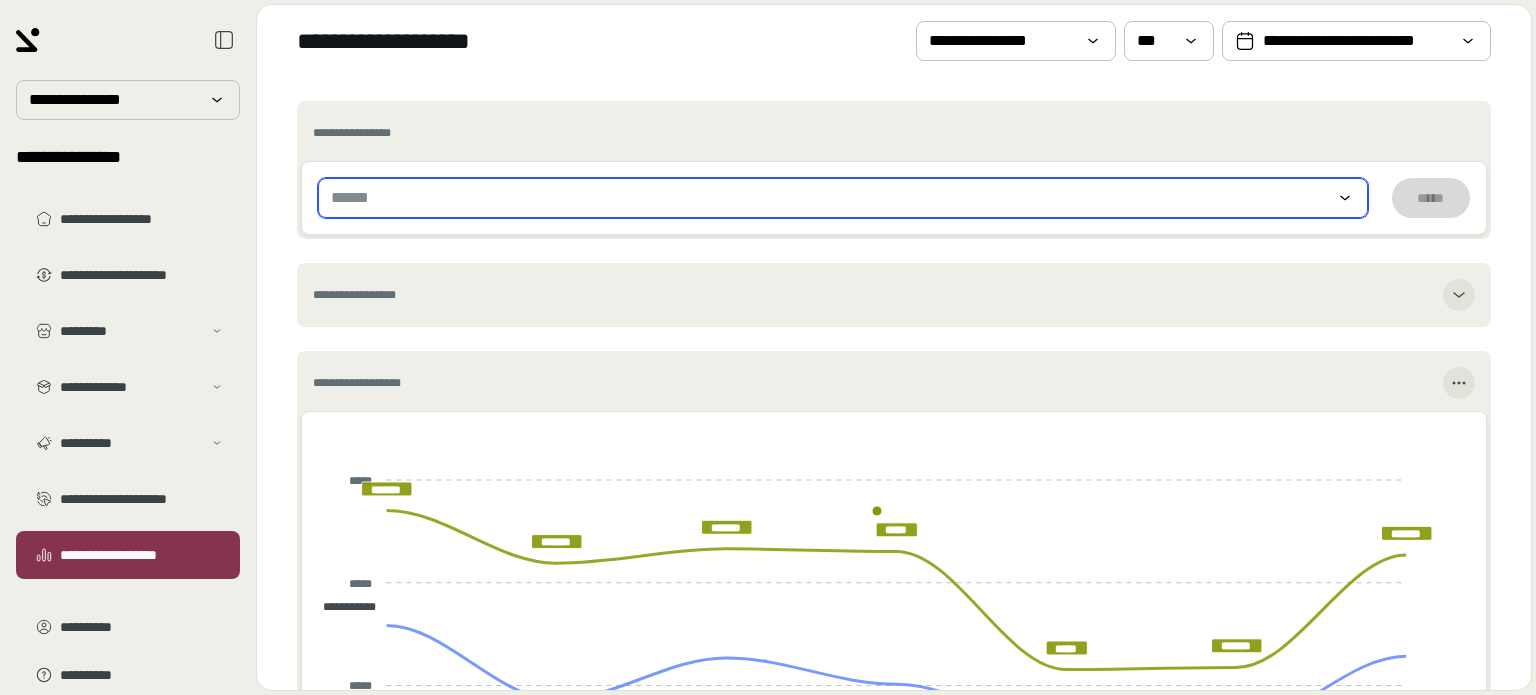 click on "******" at bounding box center [354, 198] 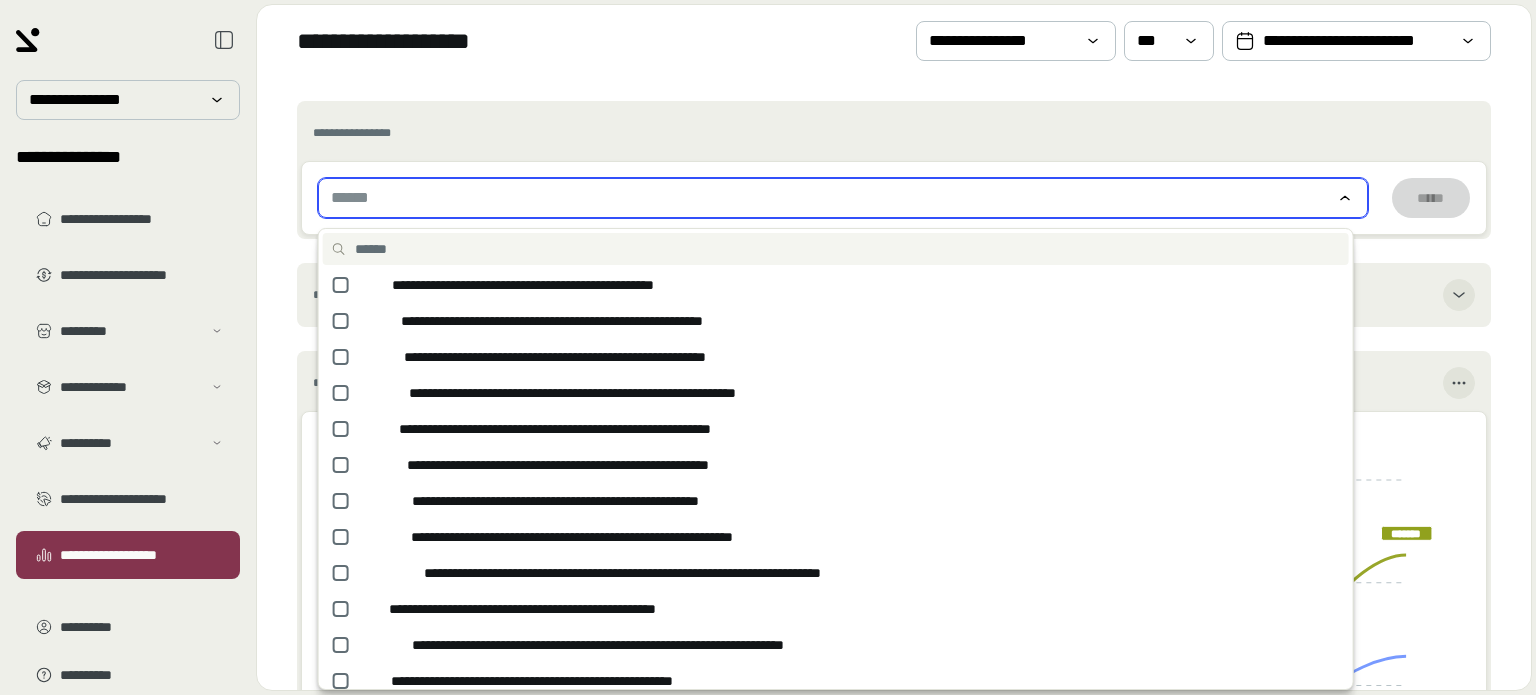 click on "******" at bounding box center (843, 198) 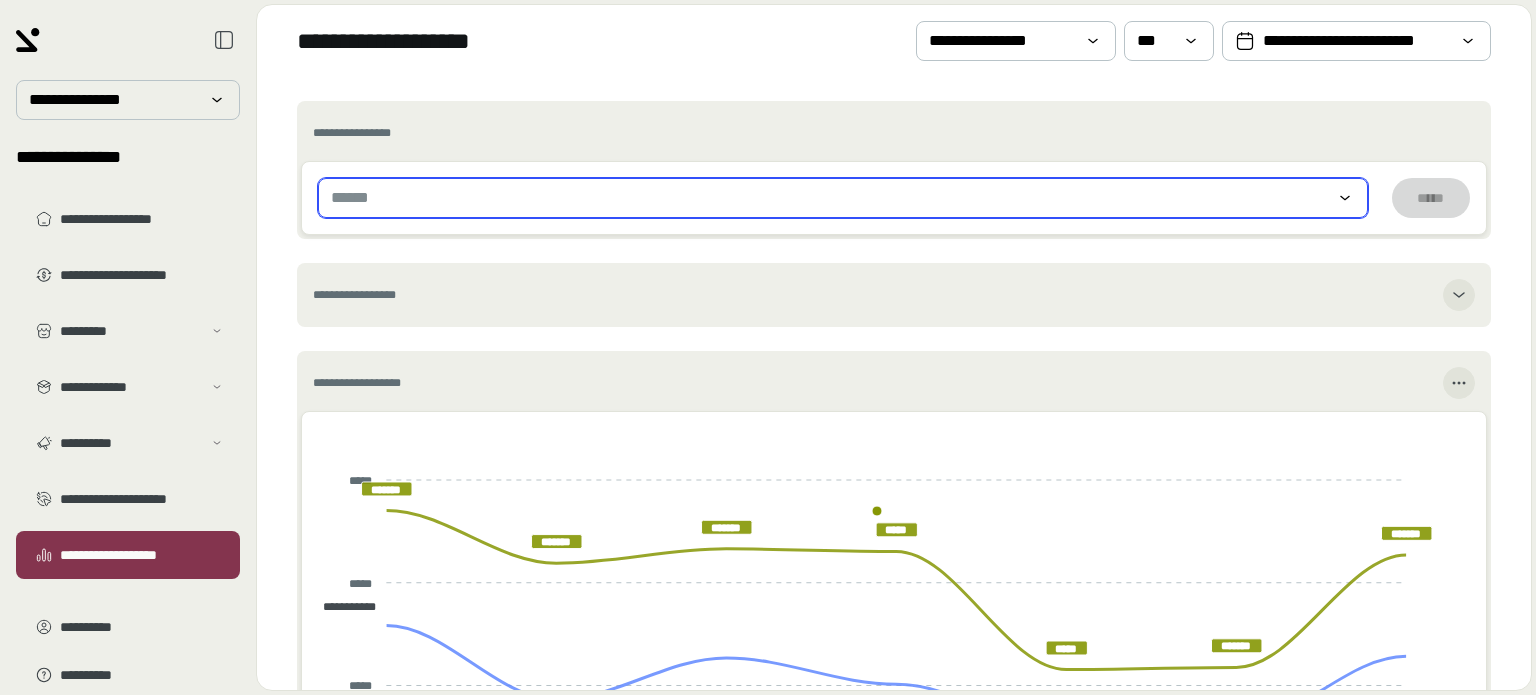 click on "******" at bounding box center [843, 198] 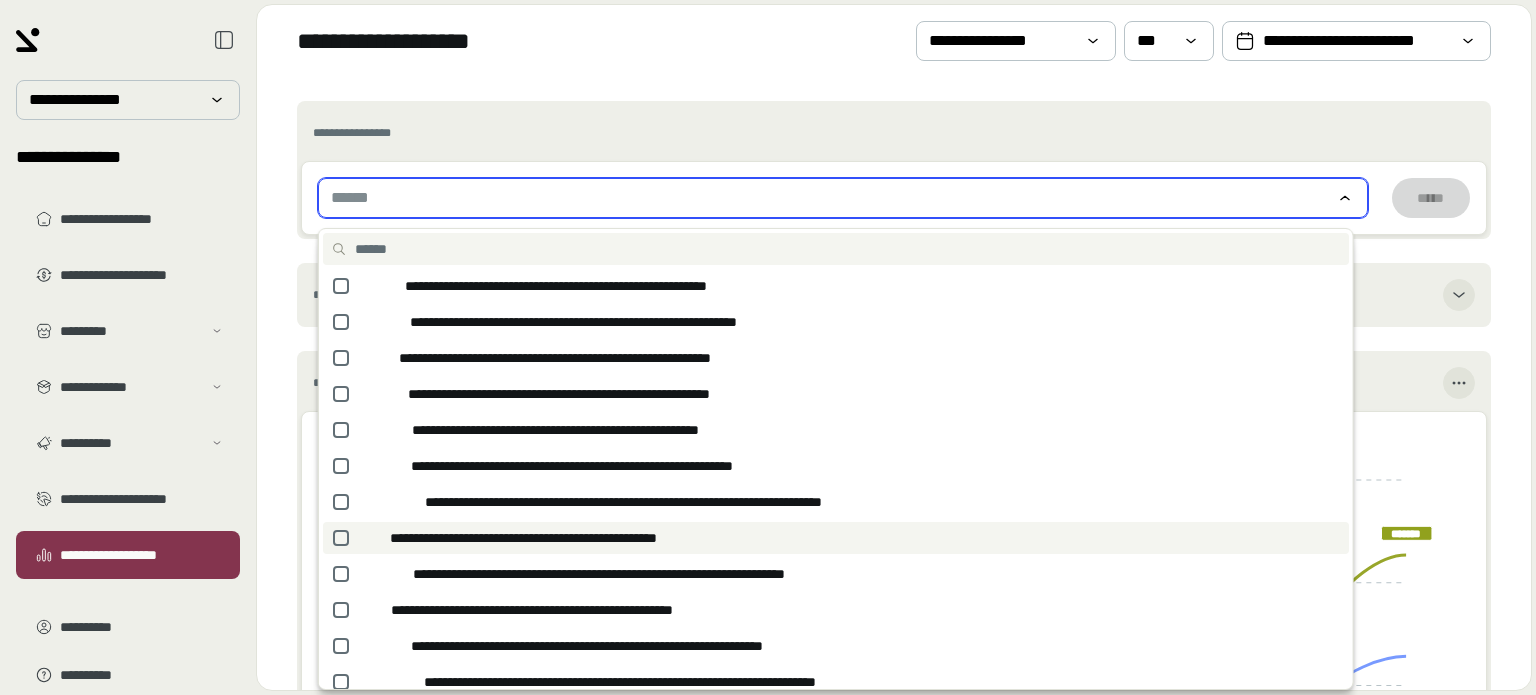 scroll, scrollTop: 0, scrollLeft: 0, axis: both 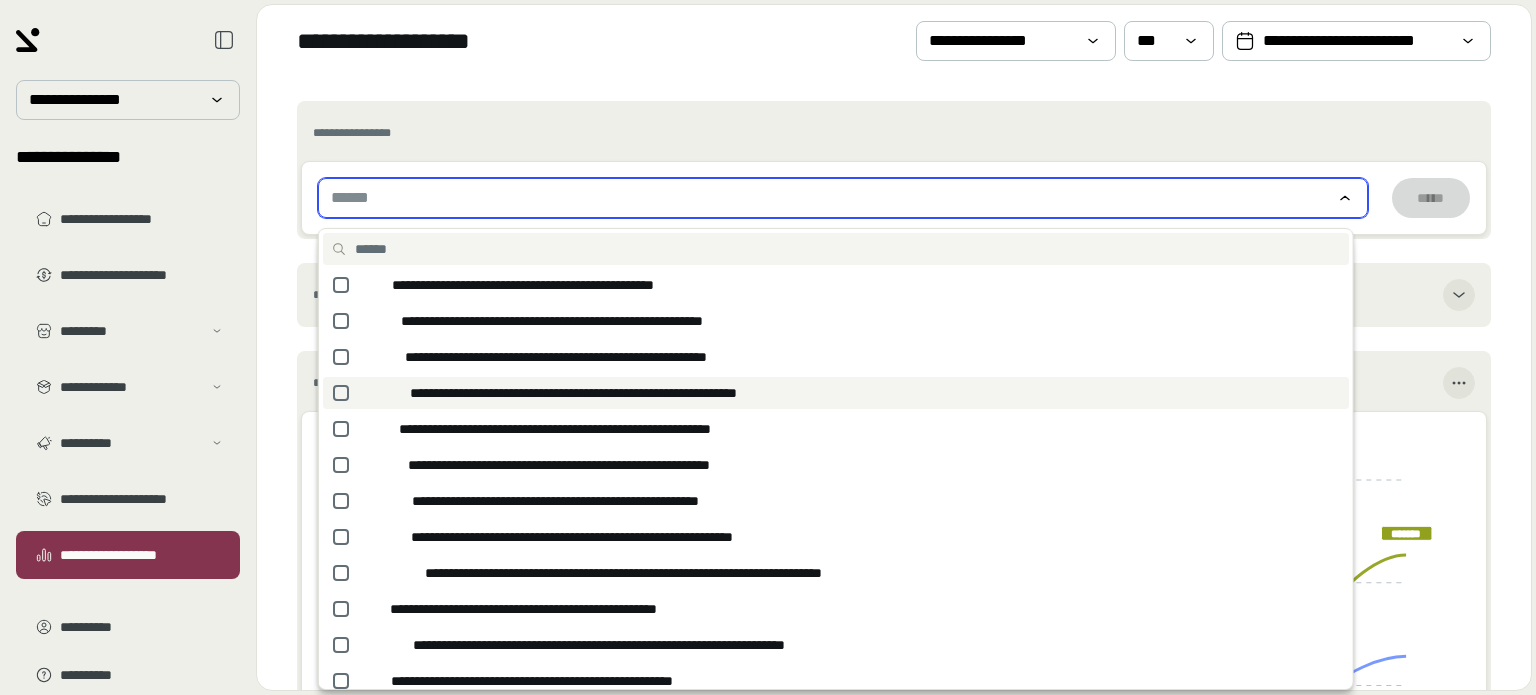 click on "**********" at bounding box center (836, 393) 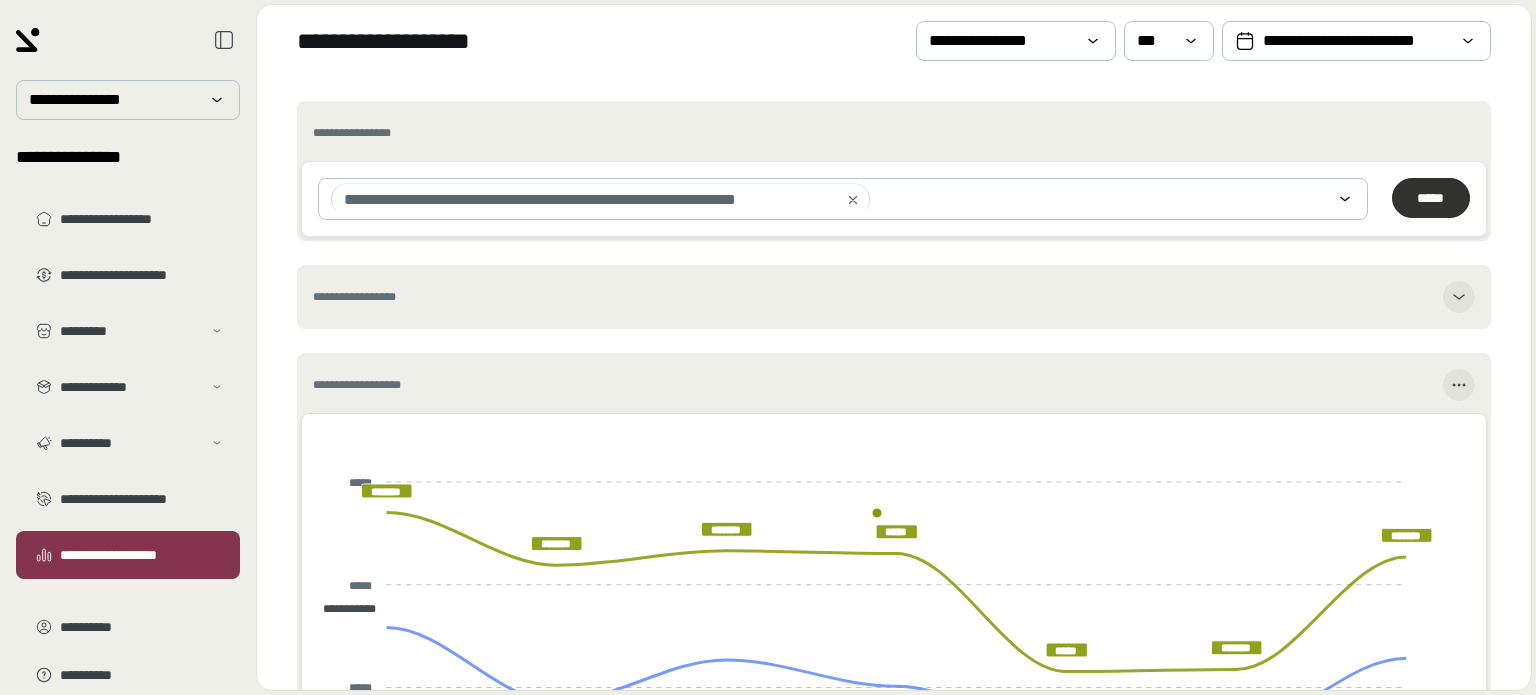 click on "*****" at bounding box center (1431, 198) 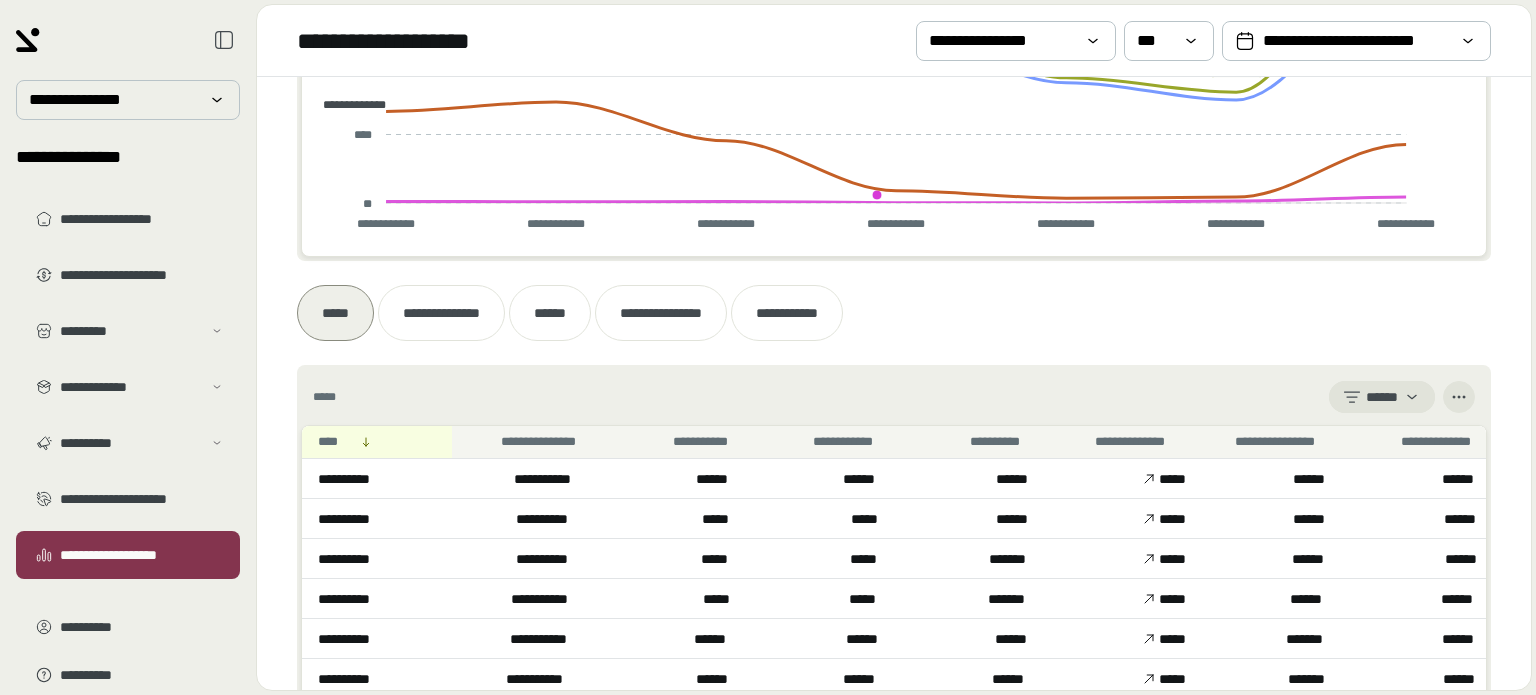 scroll, scrollTop: 700, scrollLeft: 0, axis: vertical 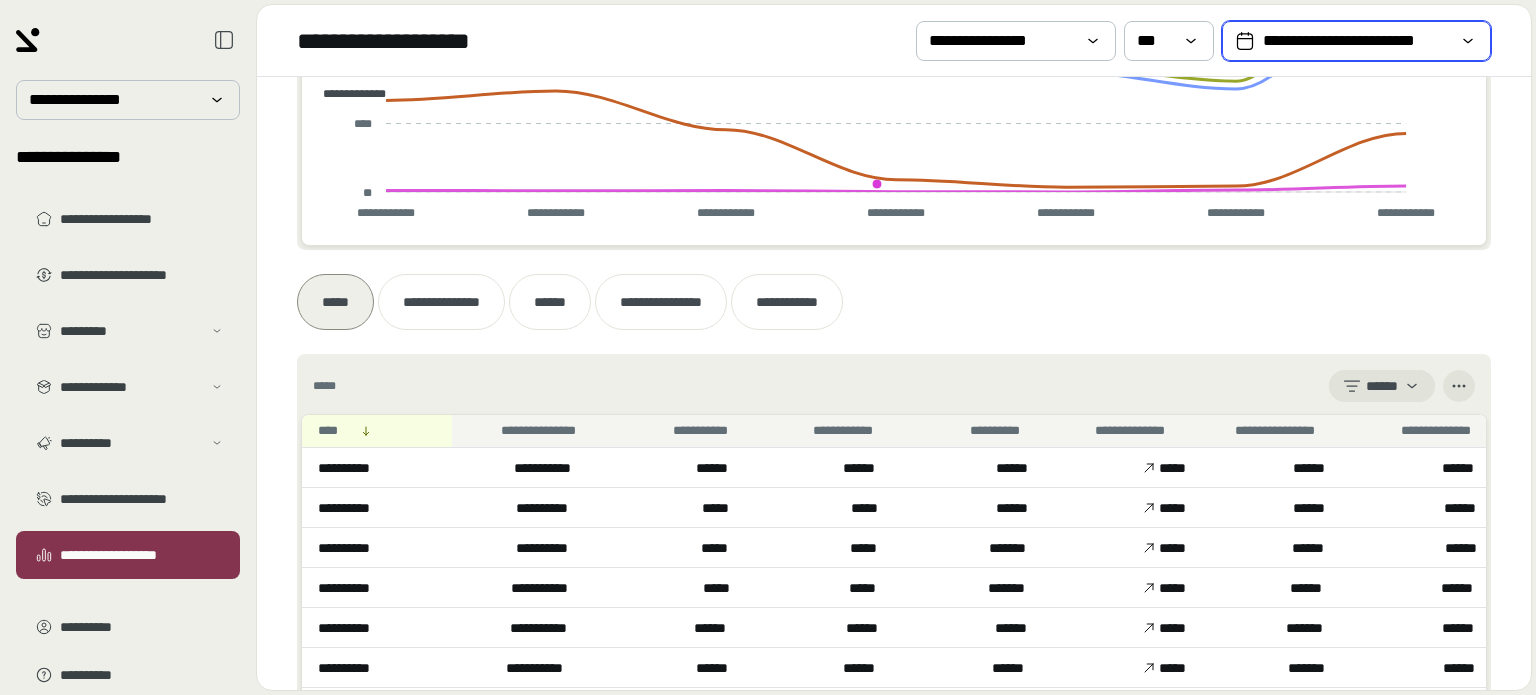 click on "**********" at bounding box center [1356, 41] 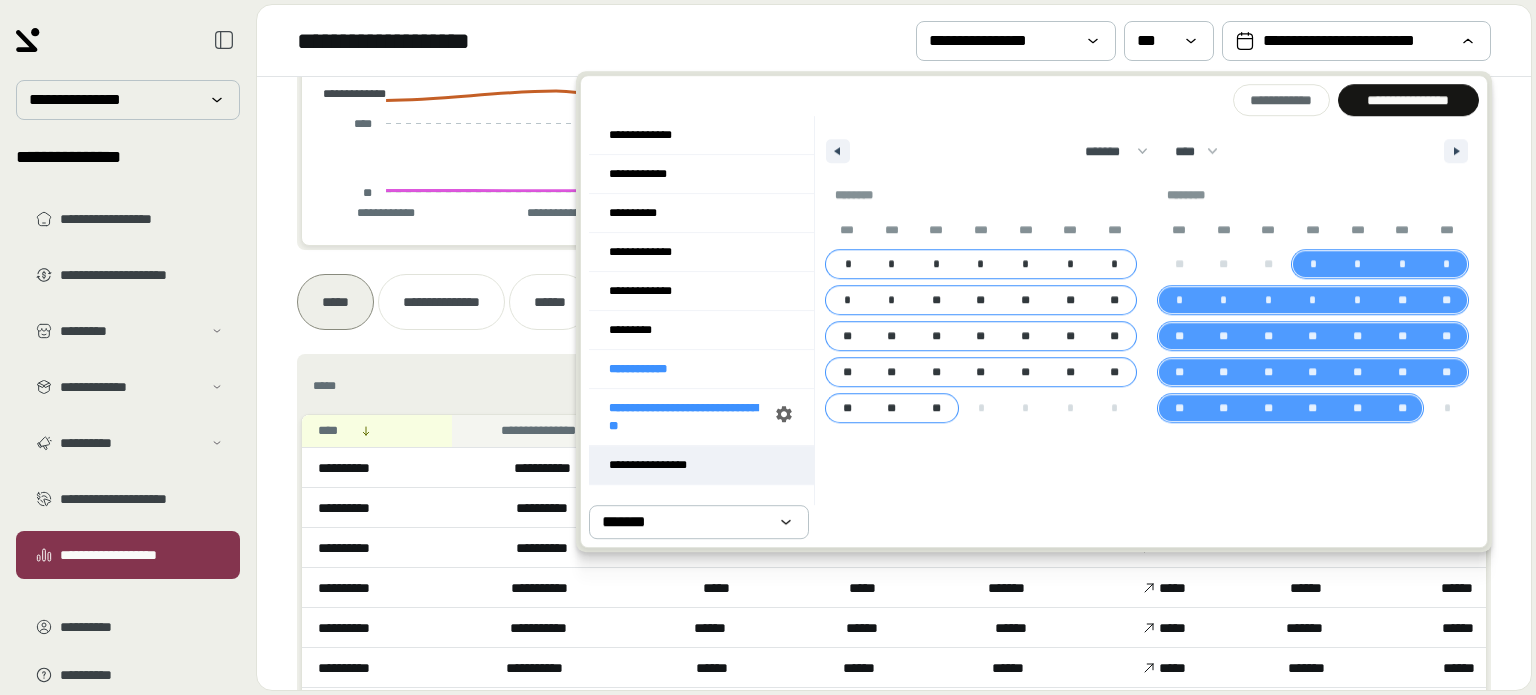 click on "**********" at bounding box center (701, 465) 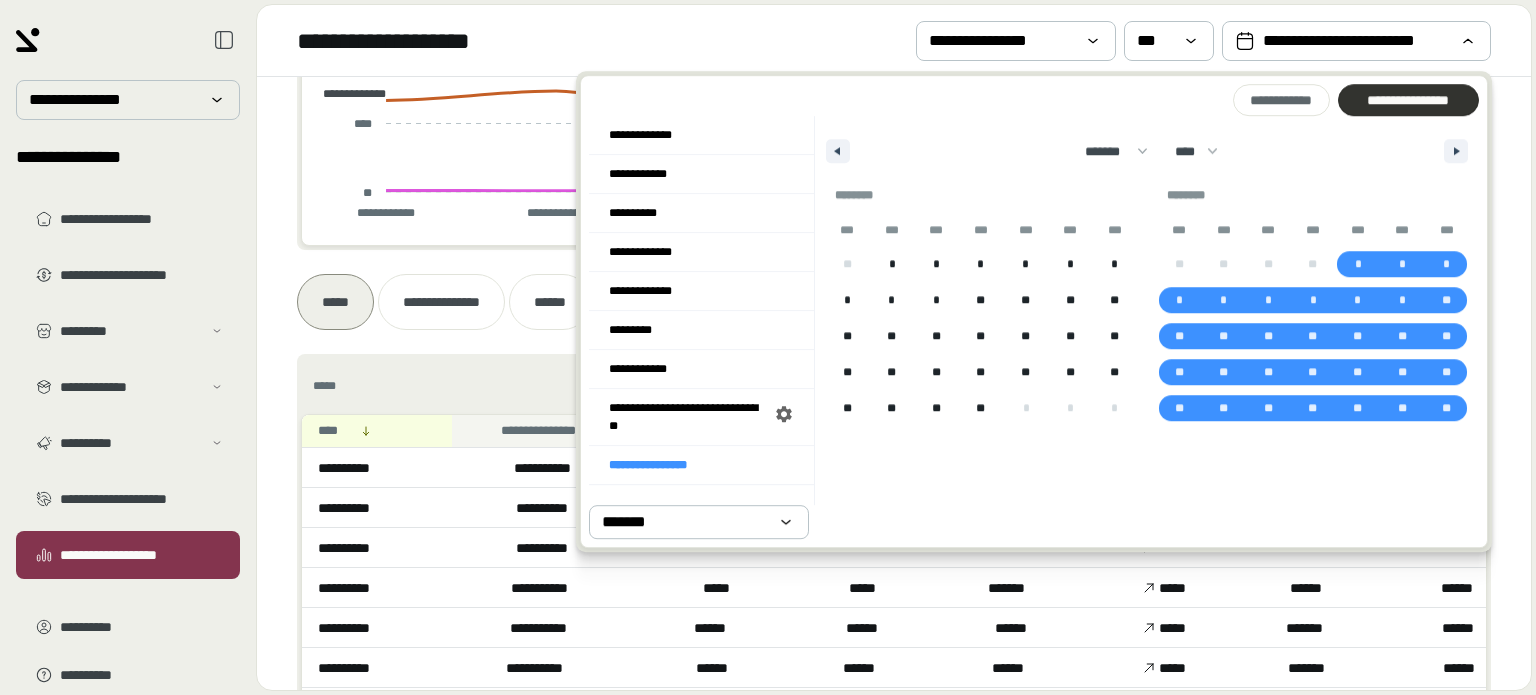 click on "**********" at bounding box center [1408, 100] 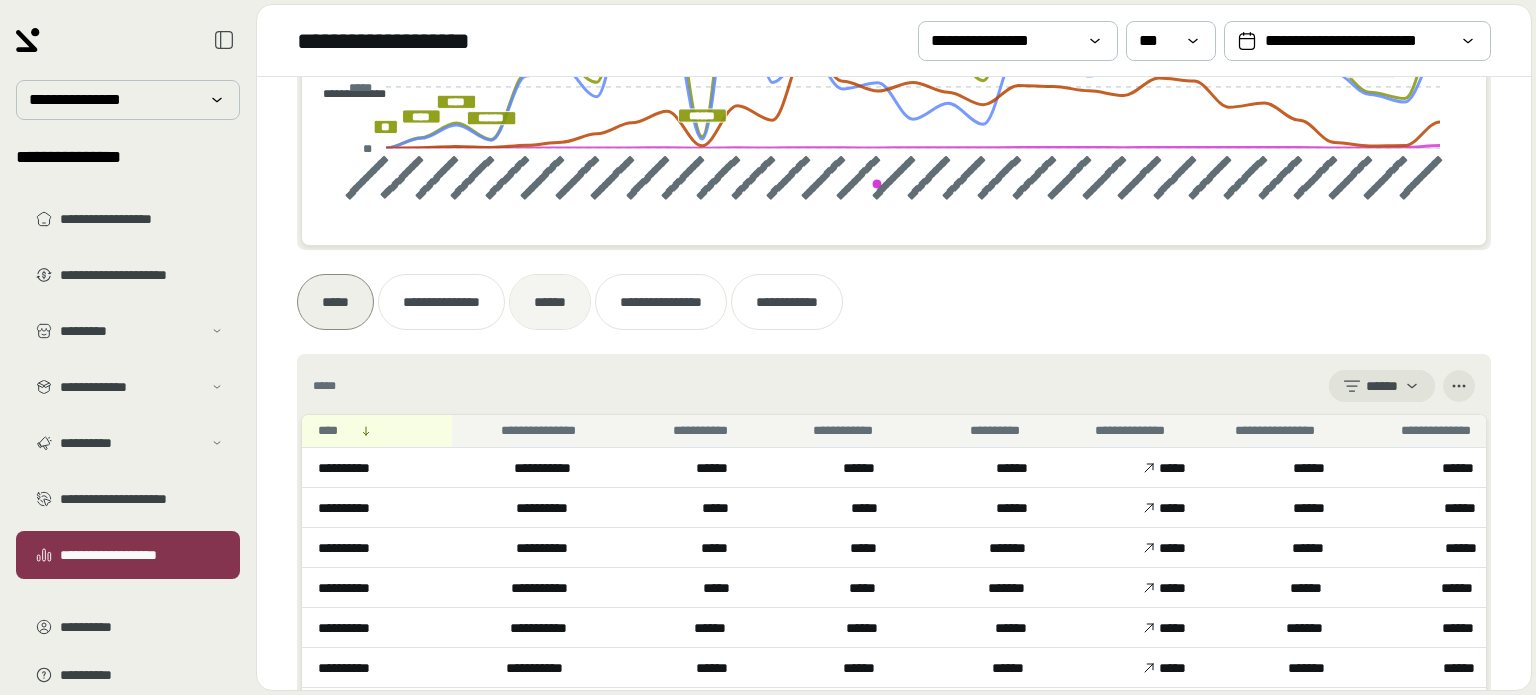 click on "******" at bounding box center (550, 302) 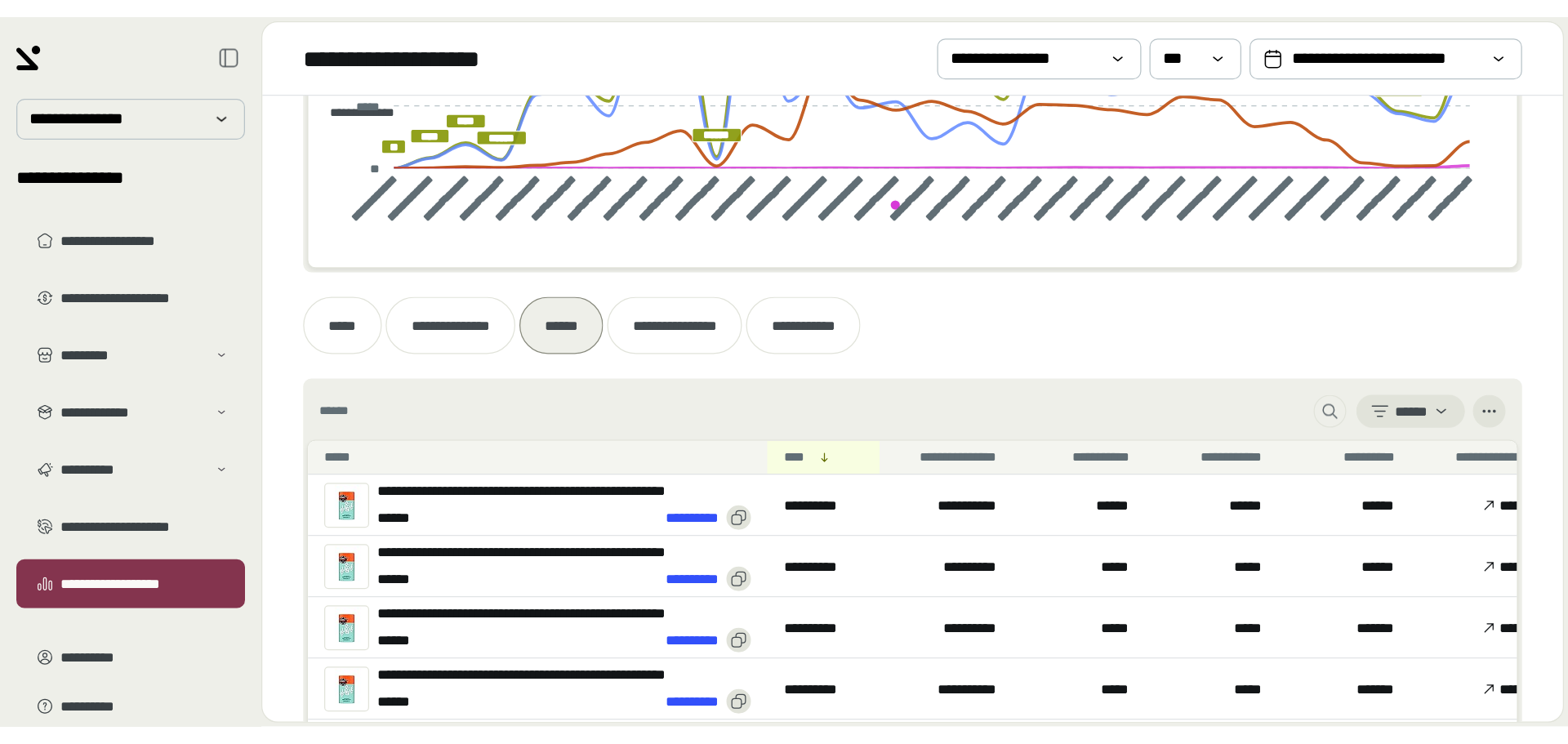 scroll, scrollTop: 572, scrollLeft: 0, axis: vertical 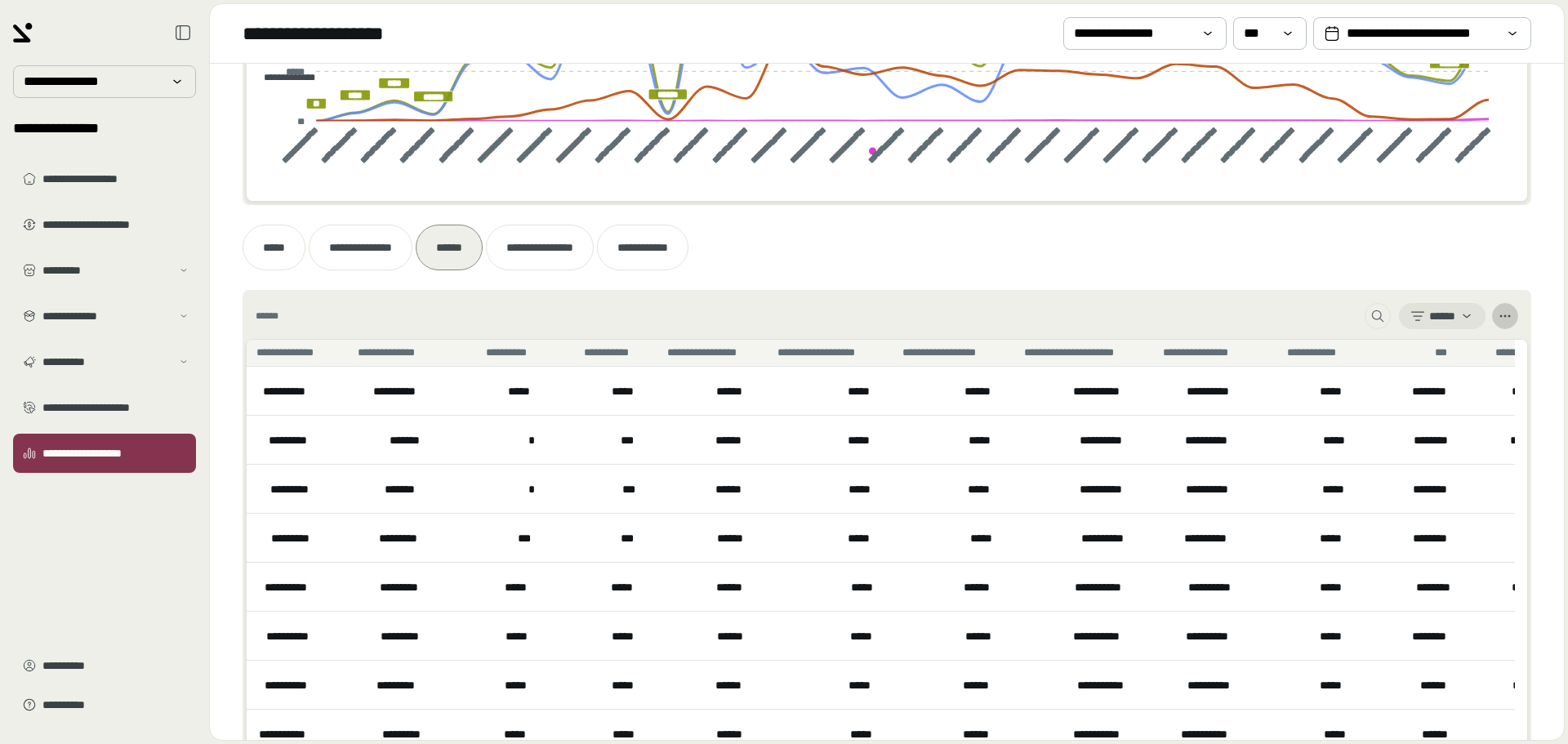 click 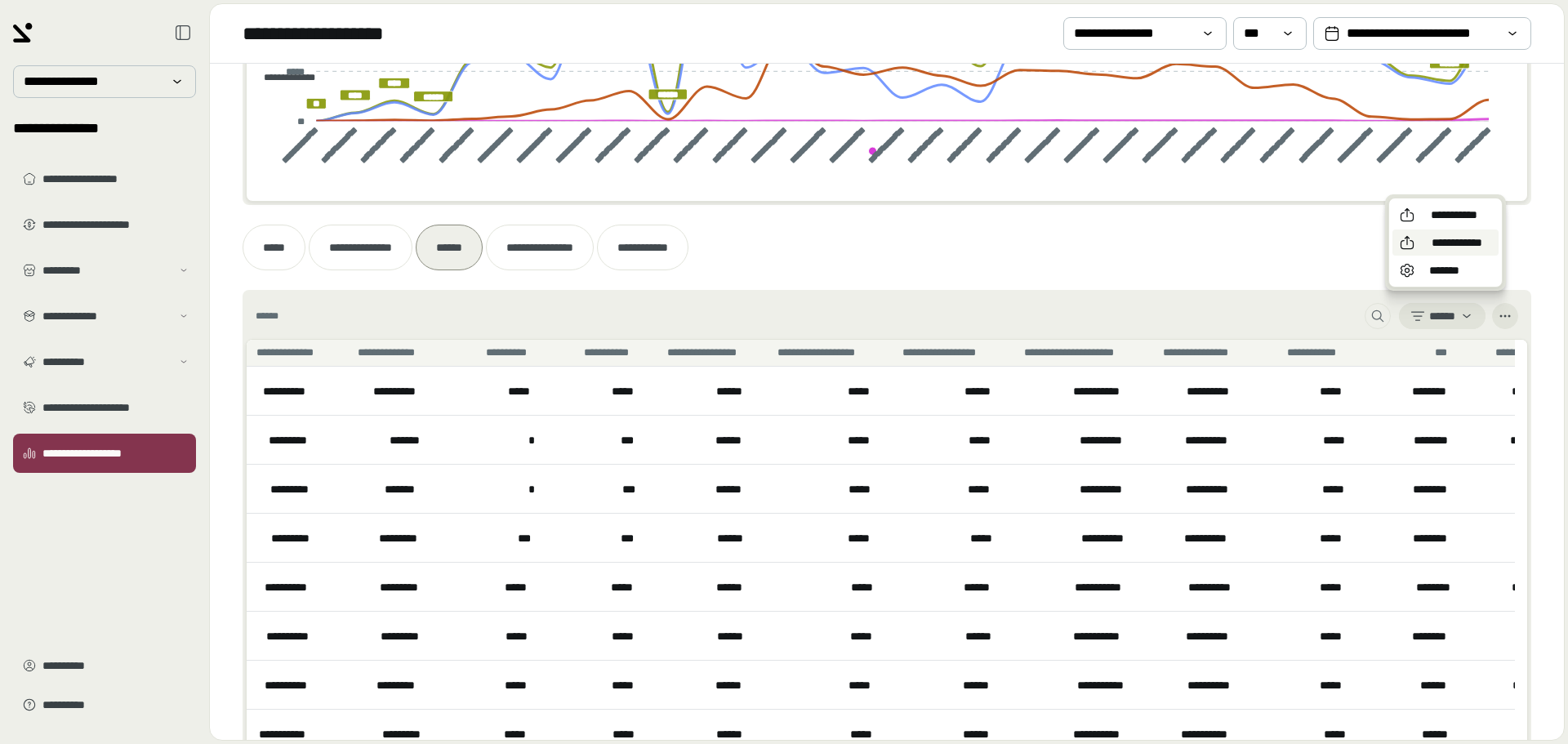 click on "**********" at bounding box center [1446, 243] 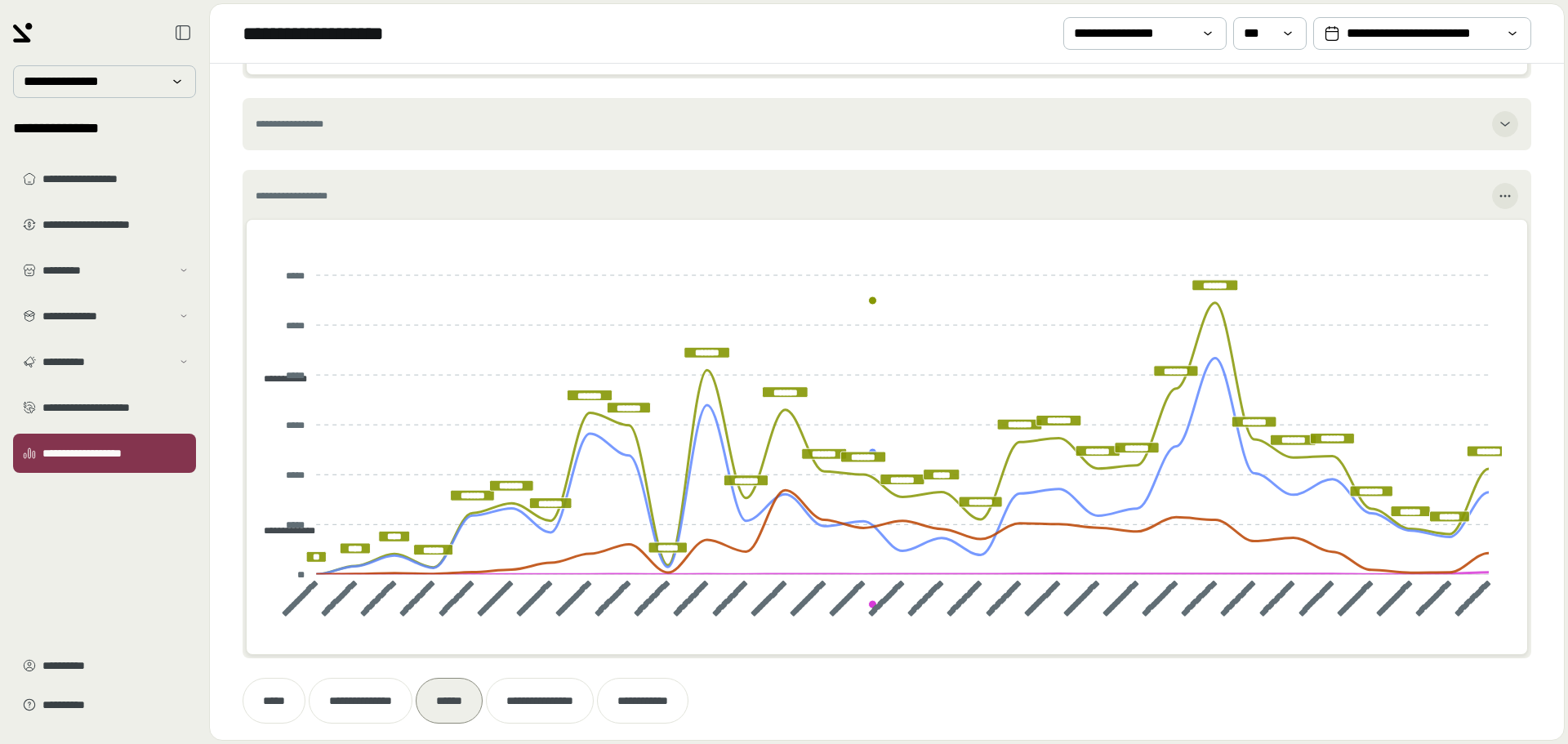 scroll, scrollTop: 0, scrollLeft: 0, axis: both 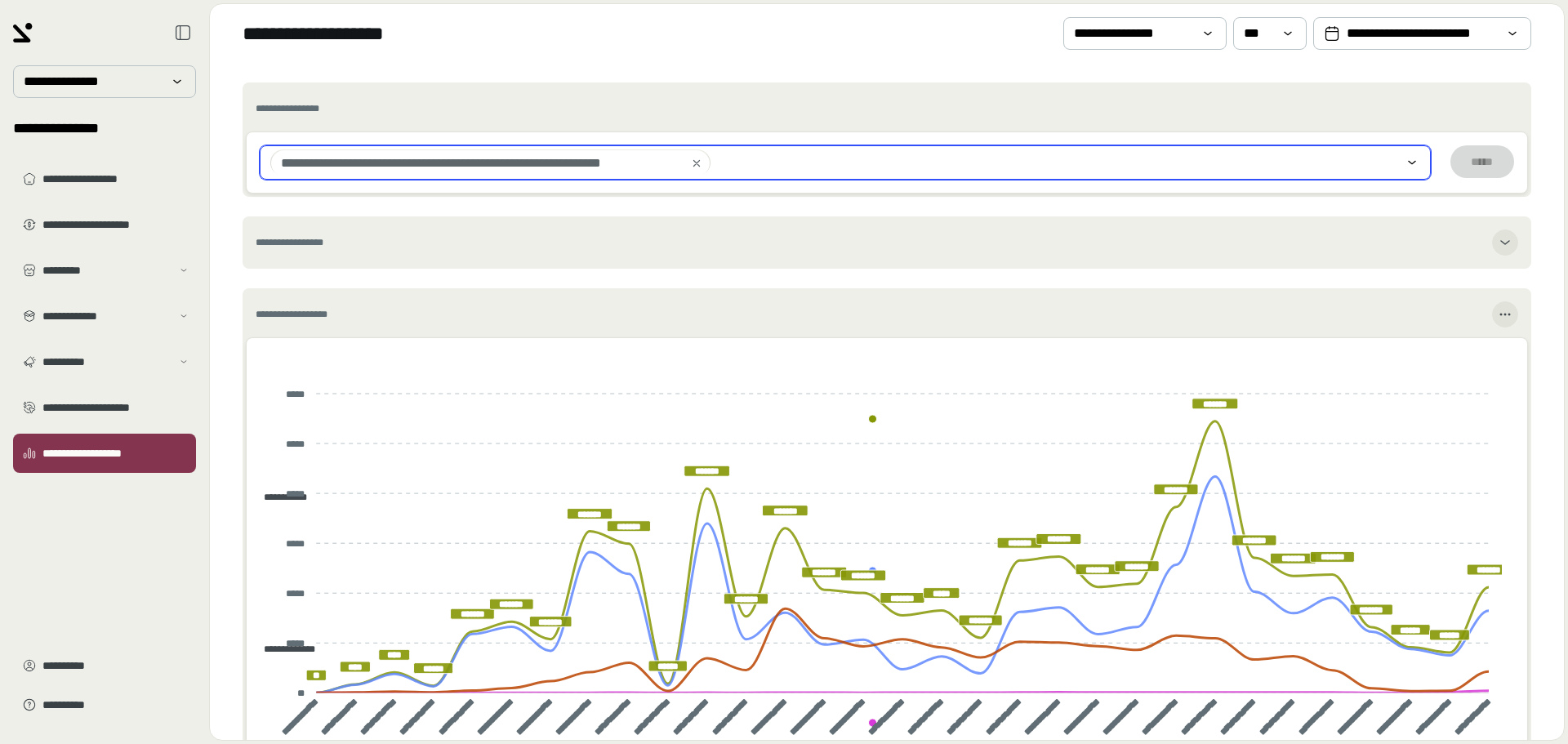click on "**********" at bounding box center (845, 163) 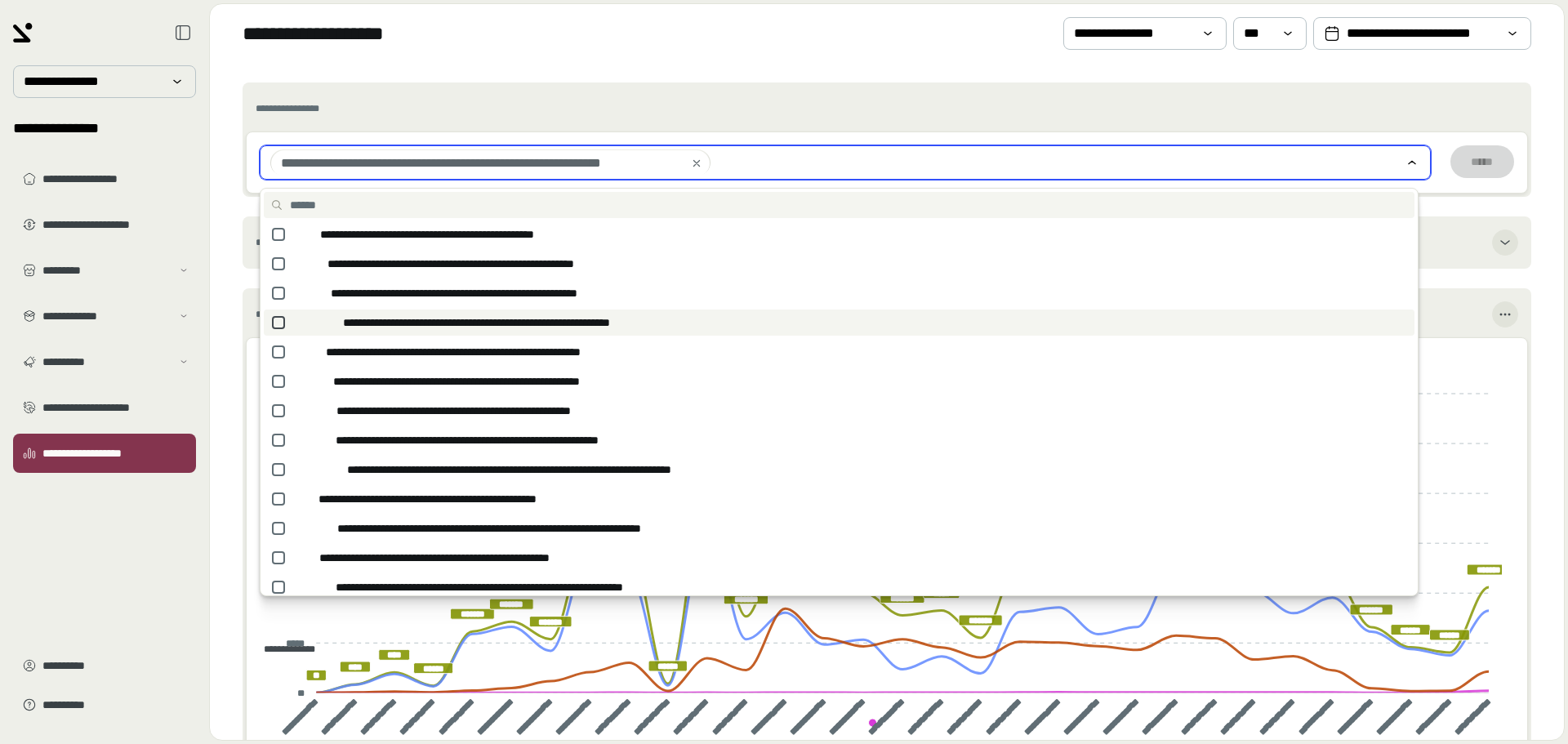 click 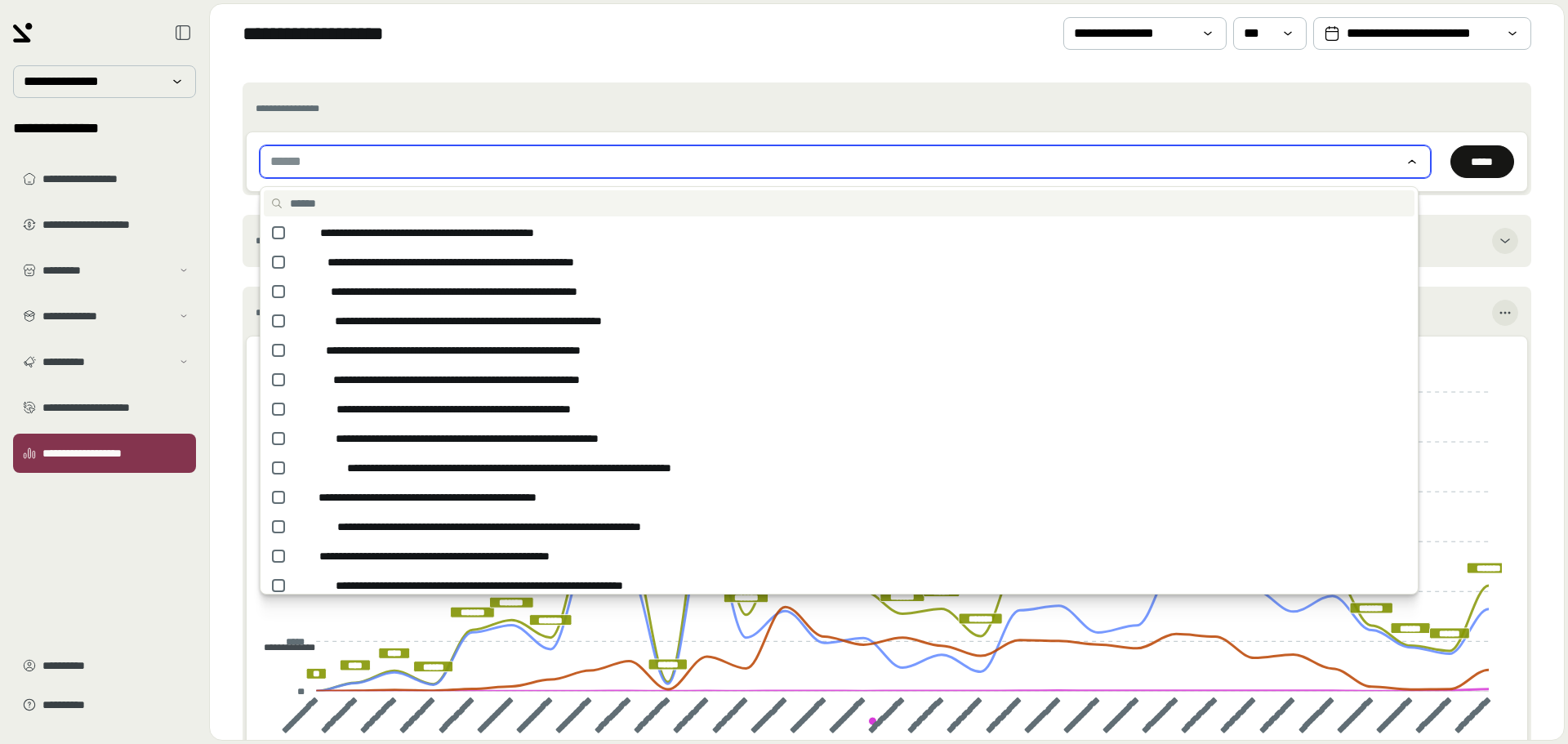 click on "******" at bounding box center [845, 162] 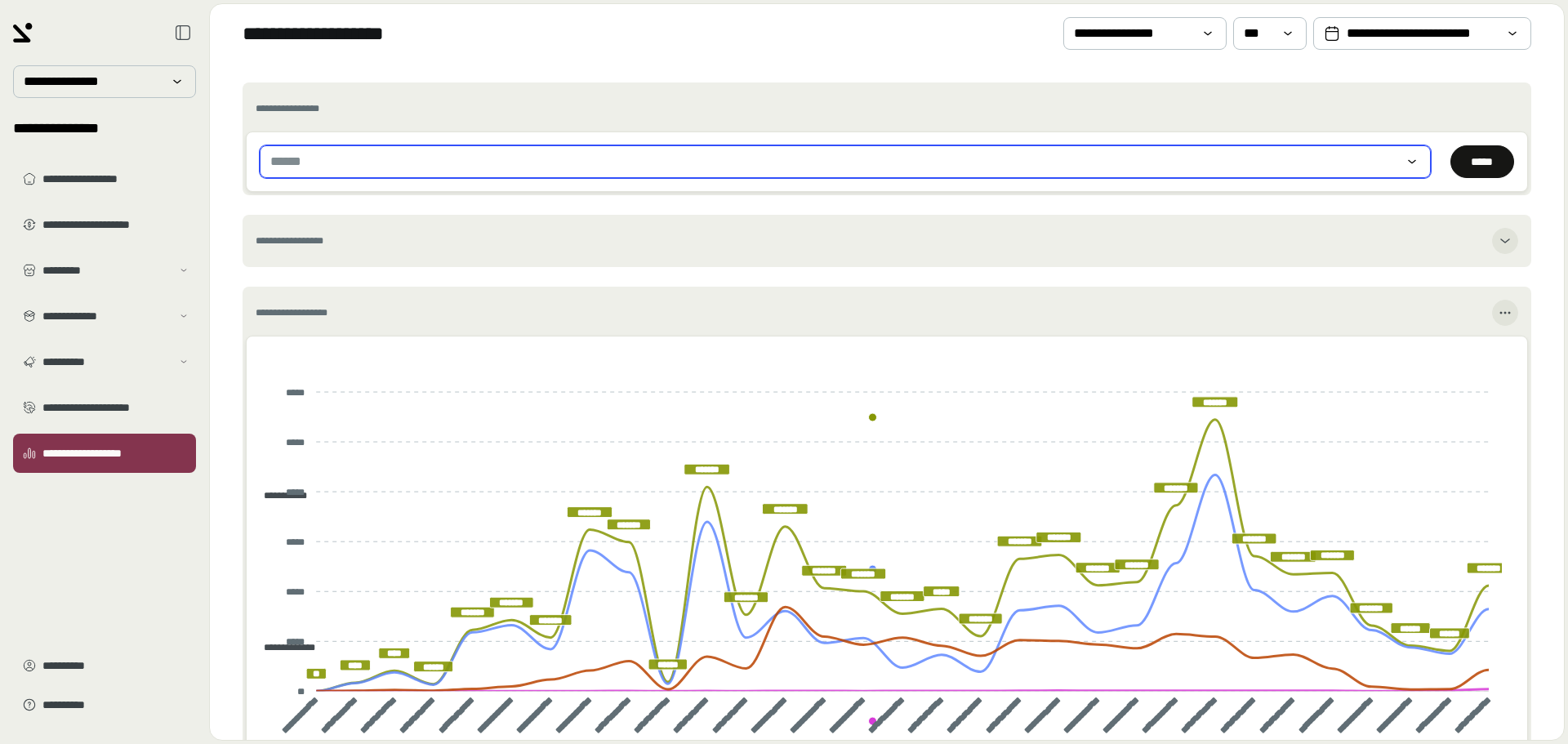 click on "******" at bounding box center [845, 162] 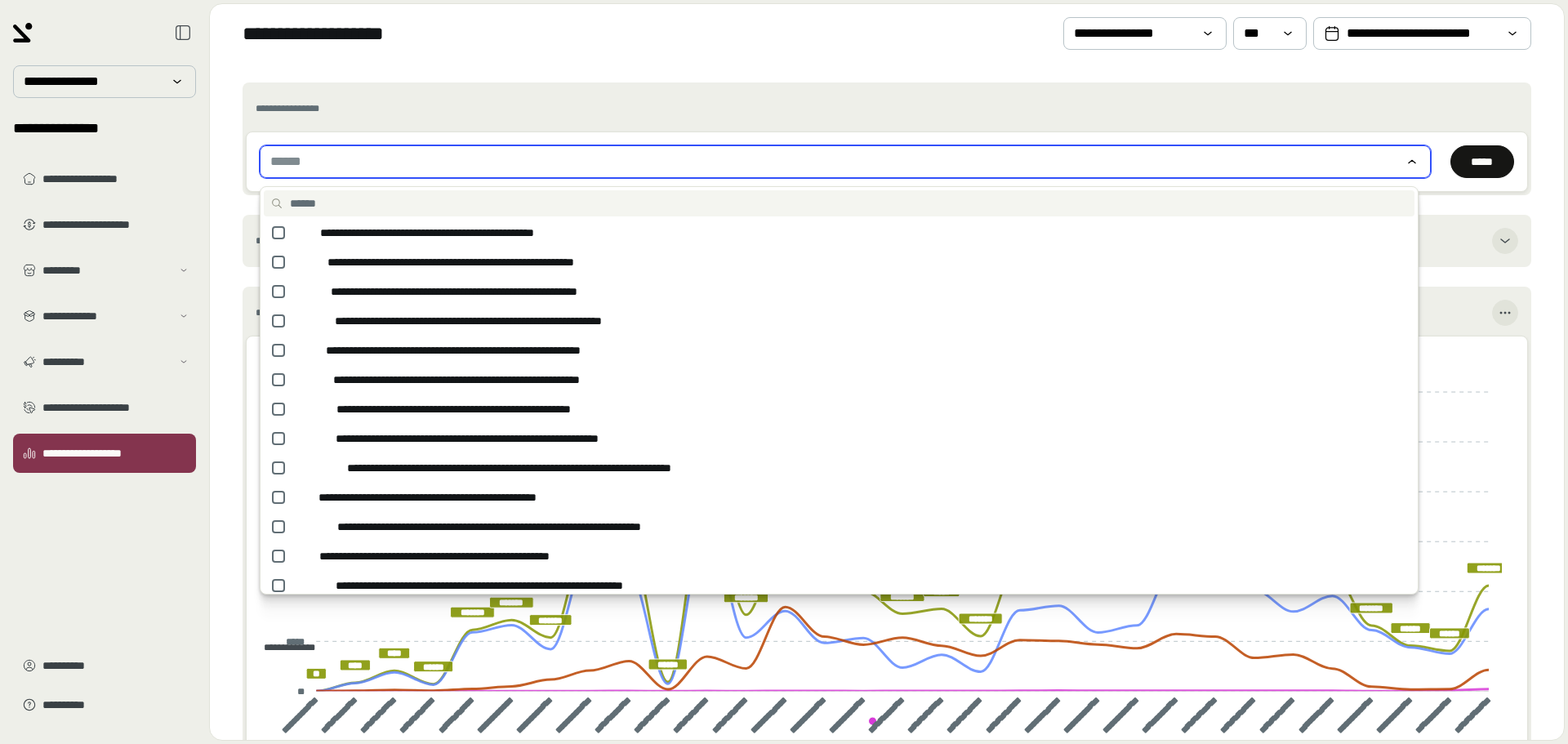 drag, startPoint x: 697, startPoint y: 149, endPoint x: 351, endPoint y: 154, distance: 346.03613 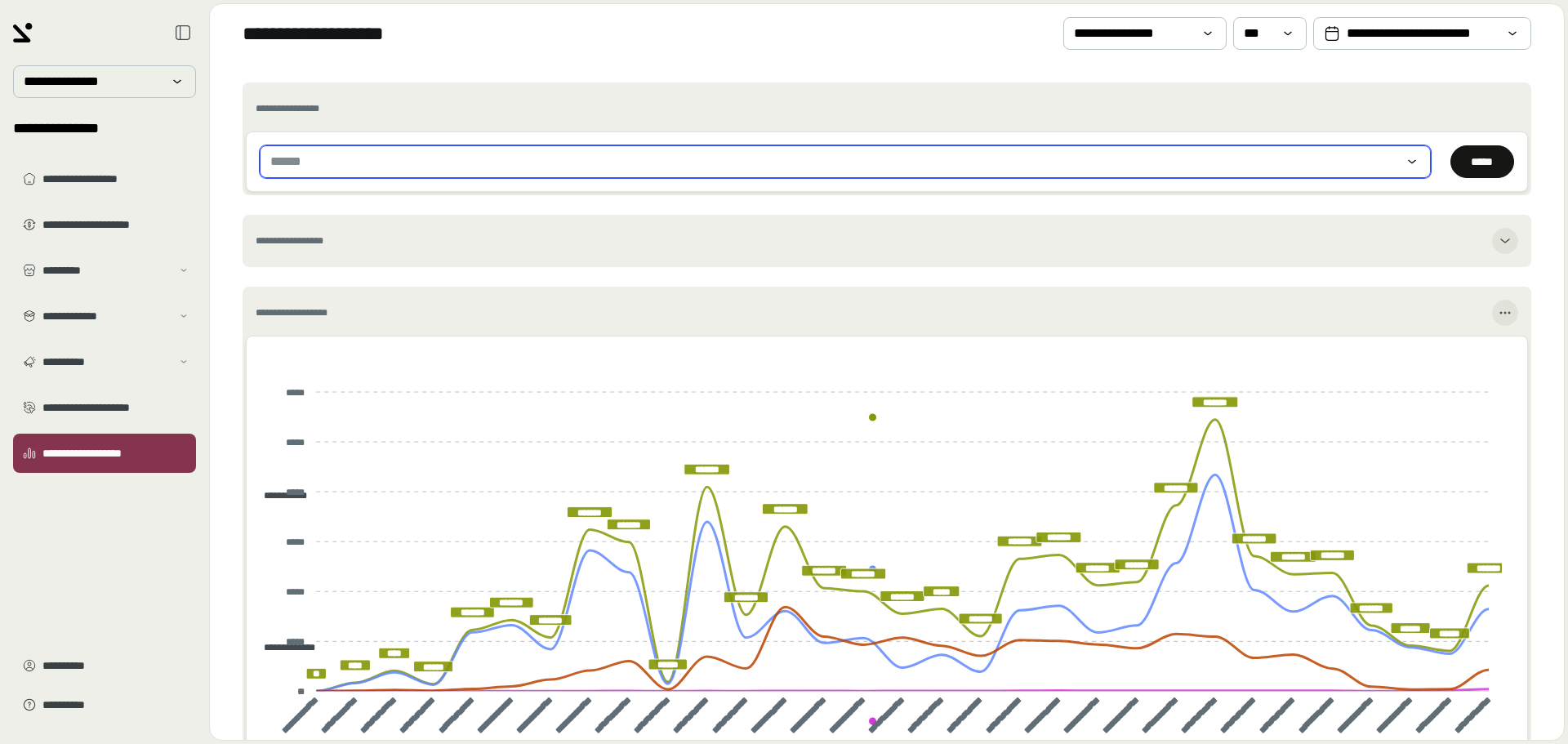 click on "******" at bounding box center (845, 162) 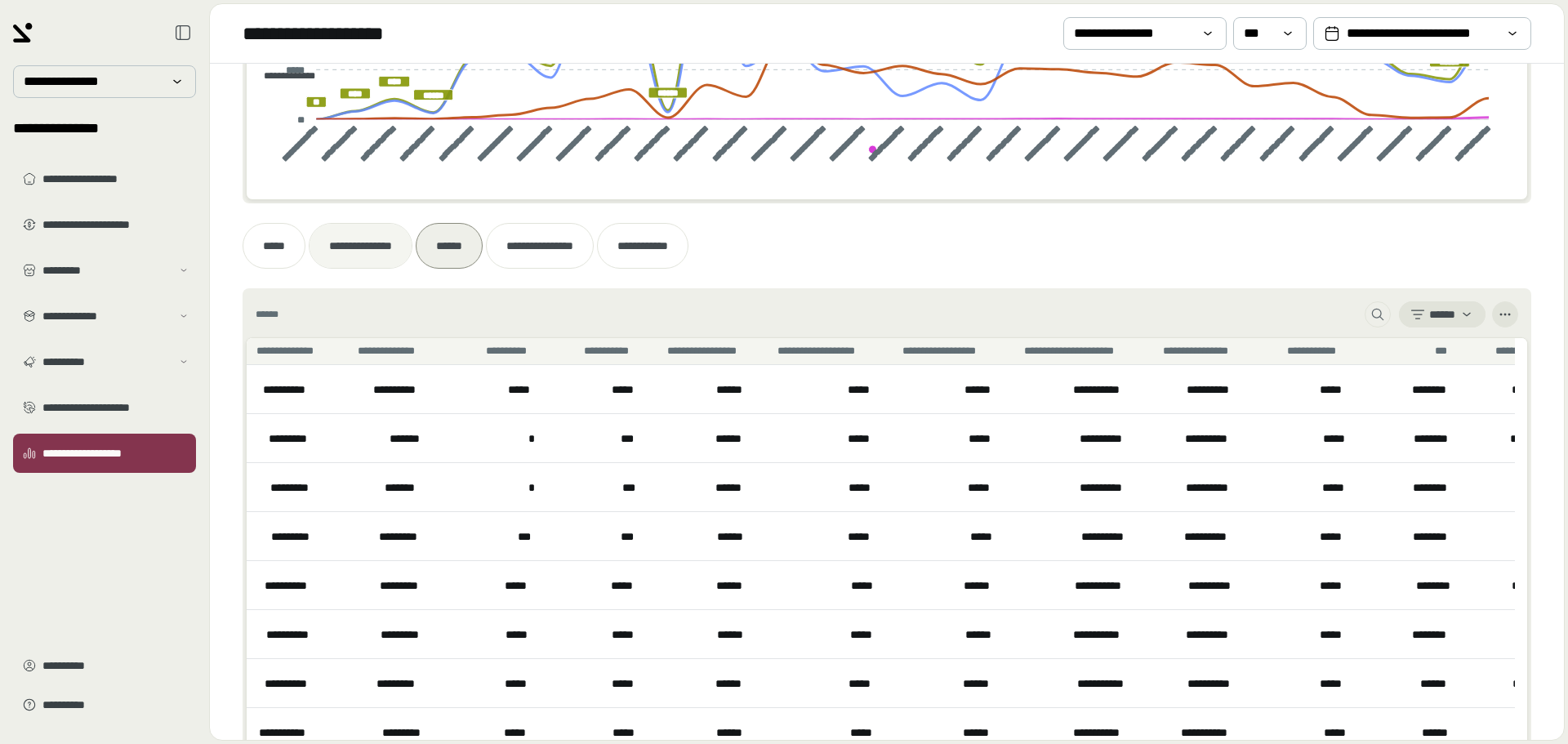 scroll, scrollTop: 82, scrollLeft: 0, axis: vertical 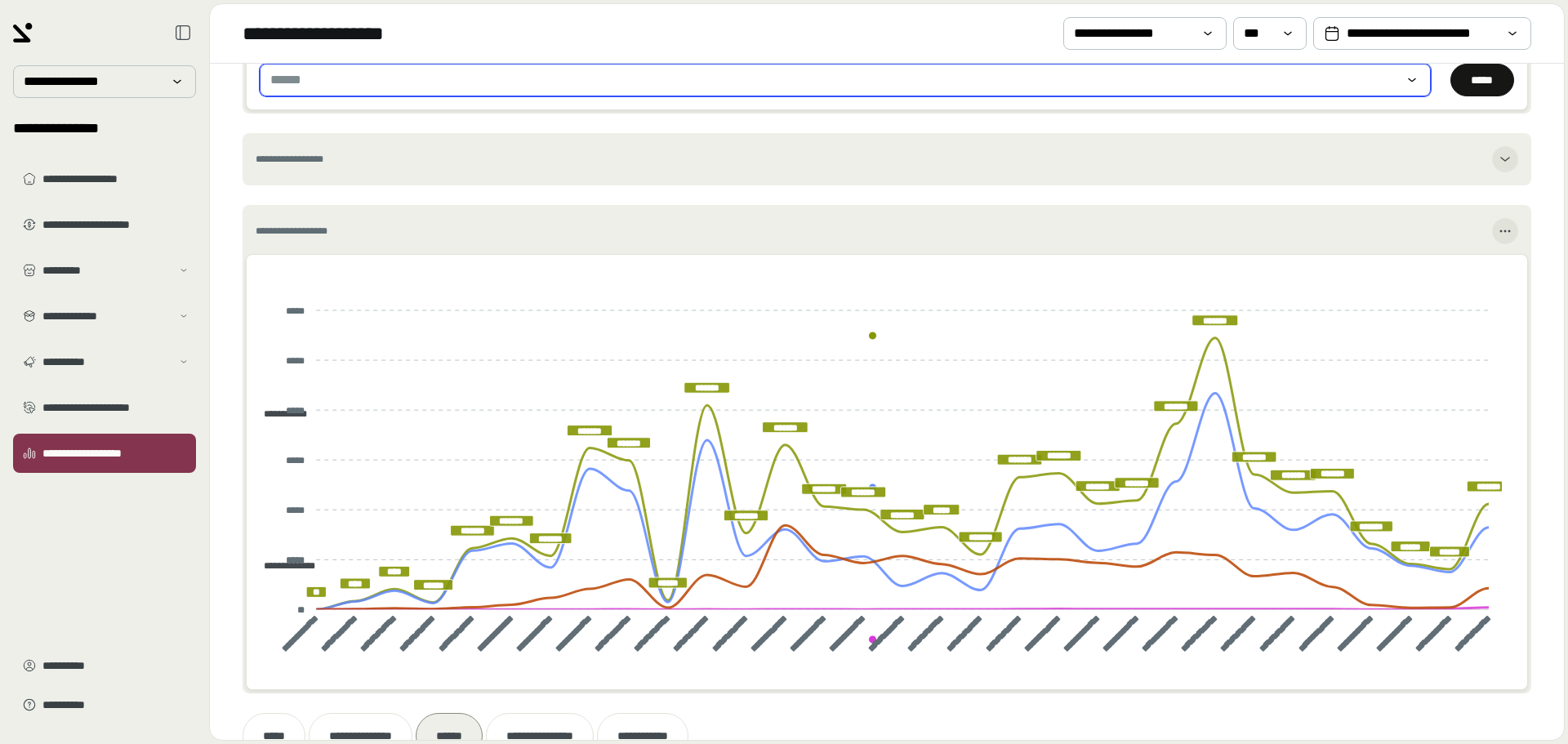 click on "******" at bounding box center [845, 80] 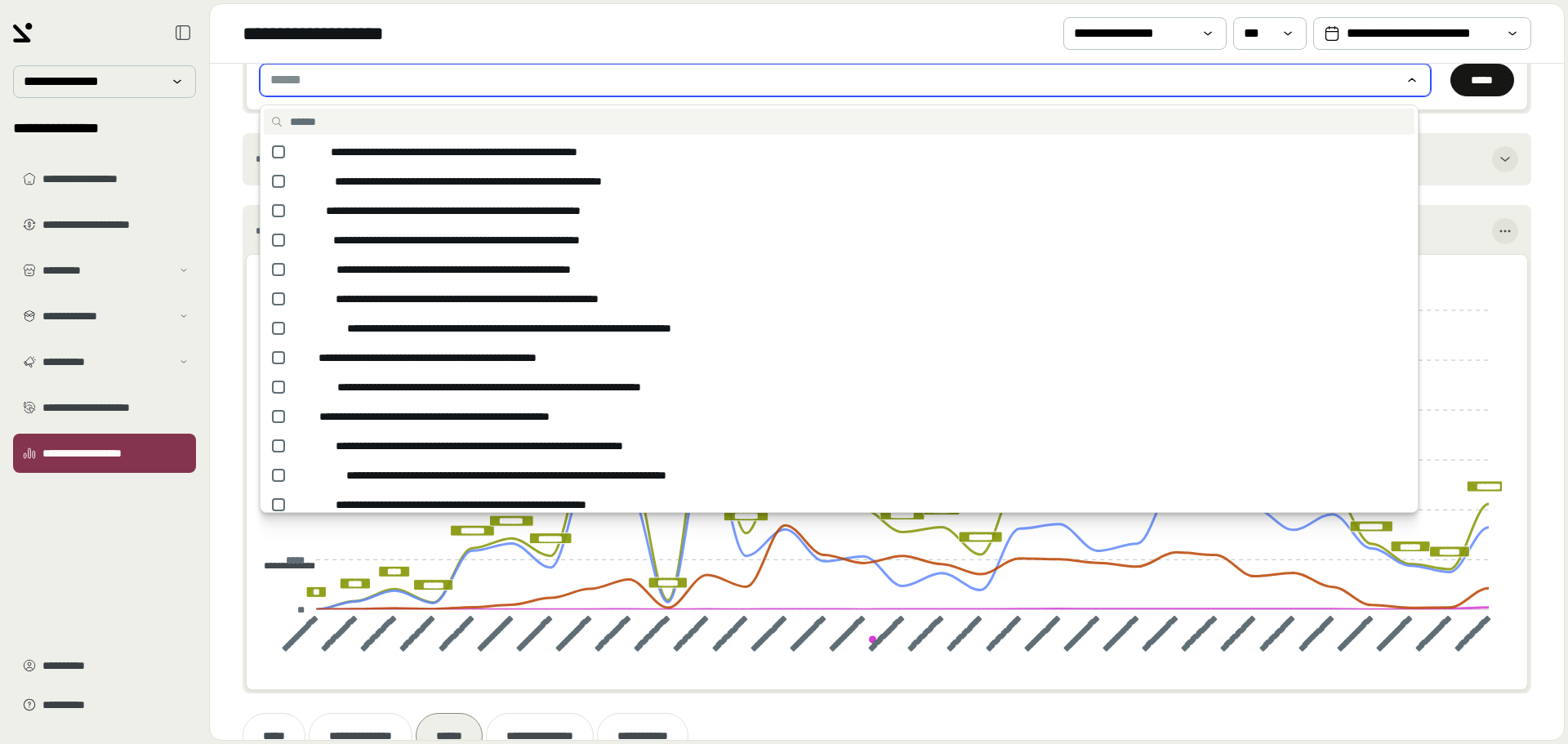 scroll, scrollTop: 38, scrollLeft: 0, axis: vertical 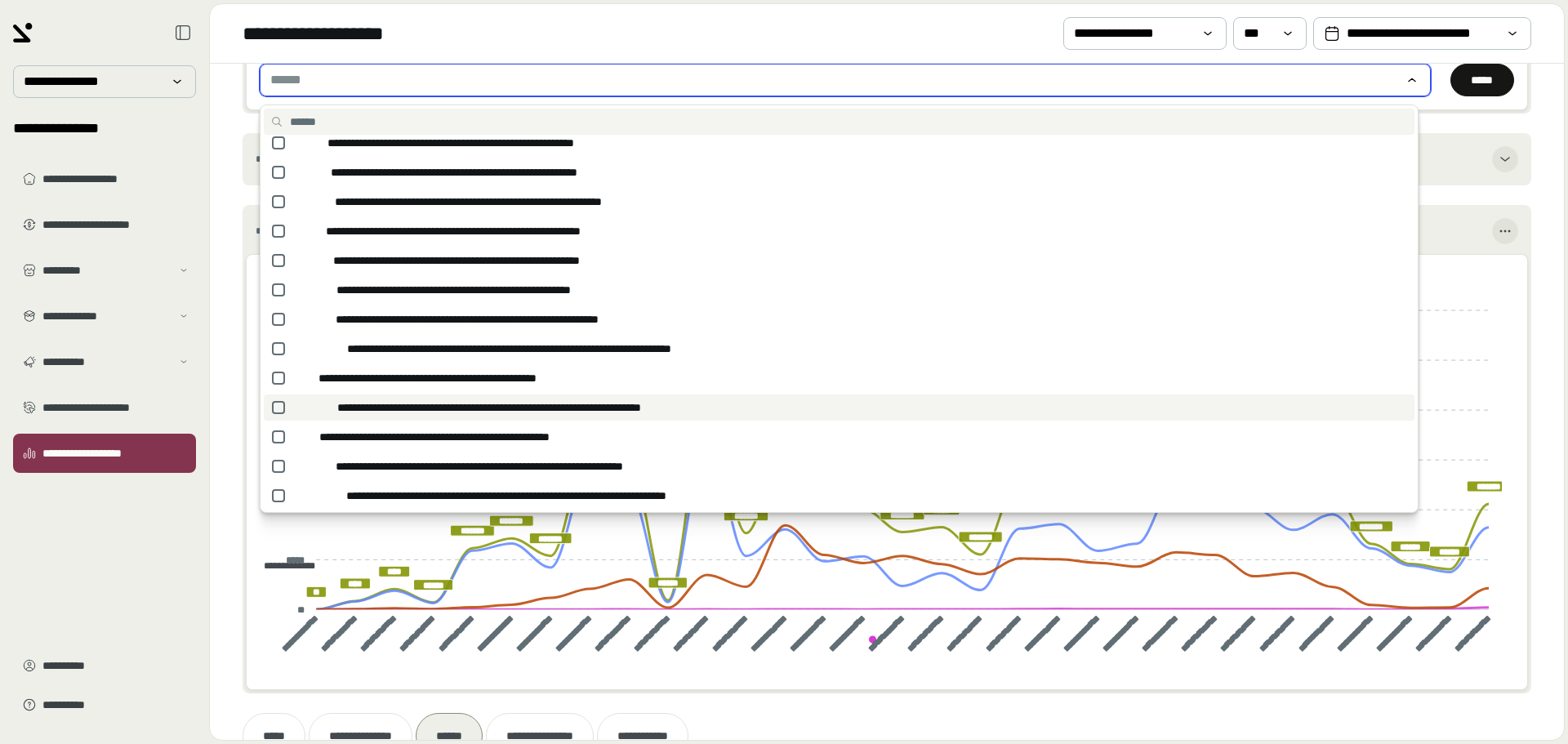 click on "**********" at bounding box center [839, 408] 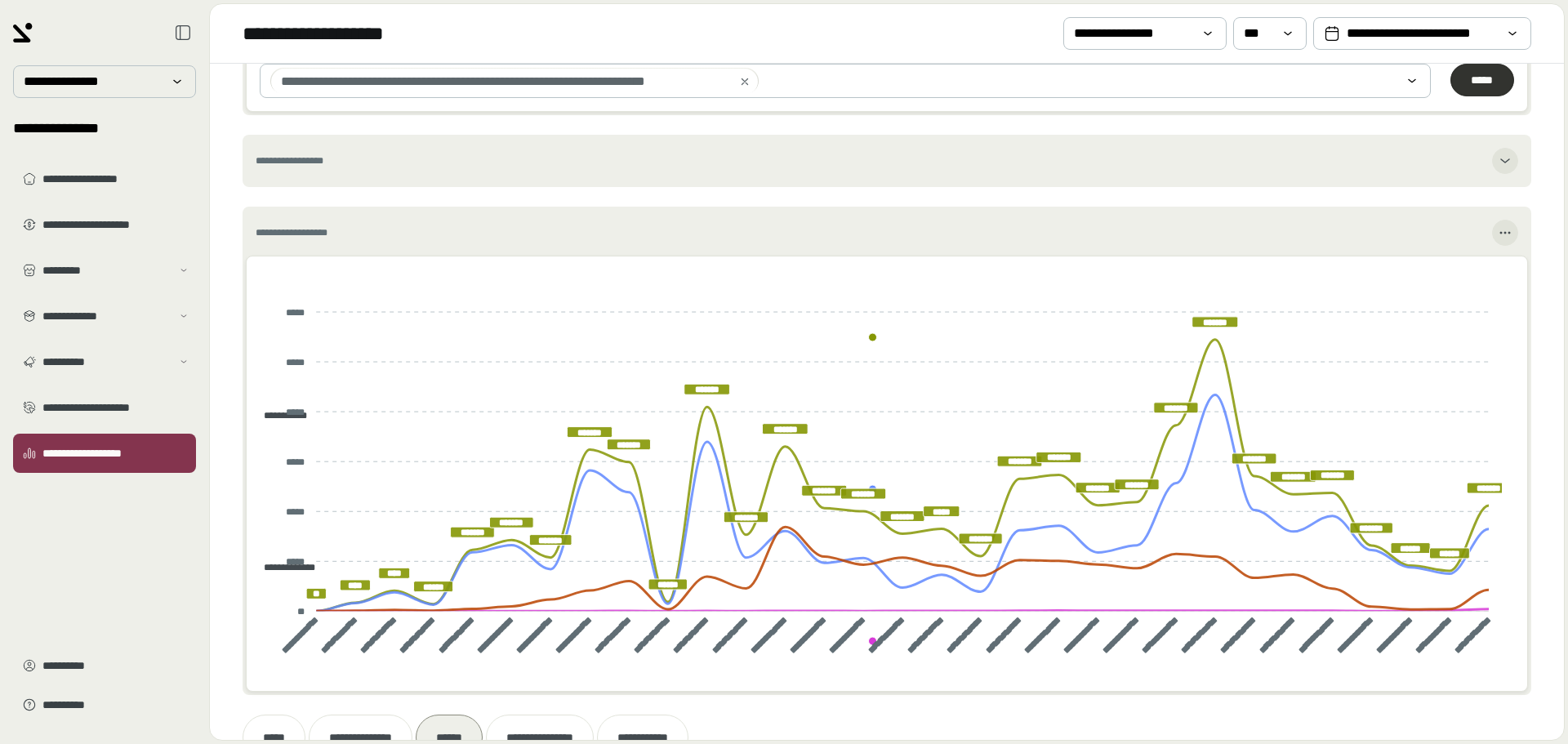 click on "*****" at bounding box center (1482, 80) 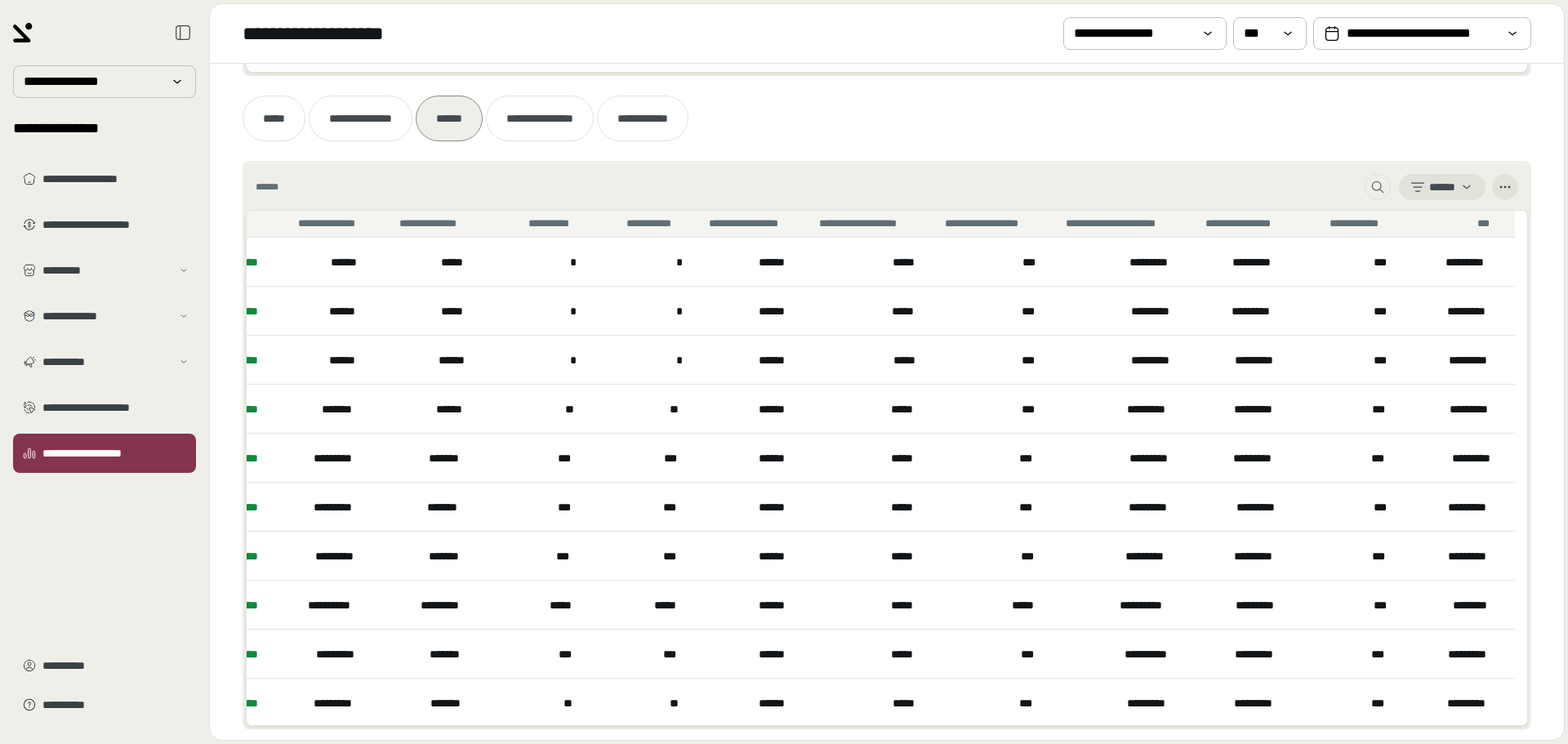 scroll, scrollTop: 742, scrollLeft: 0, axis: vertical 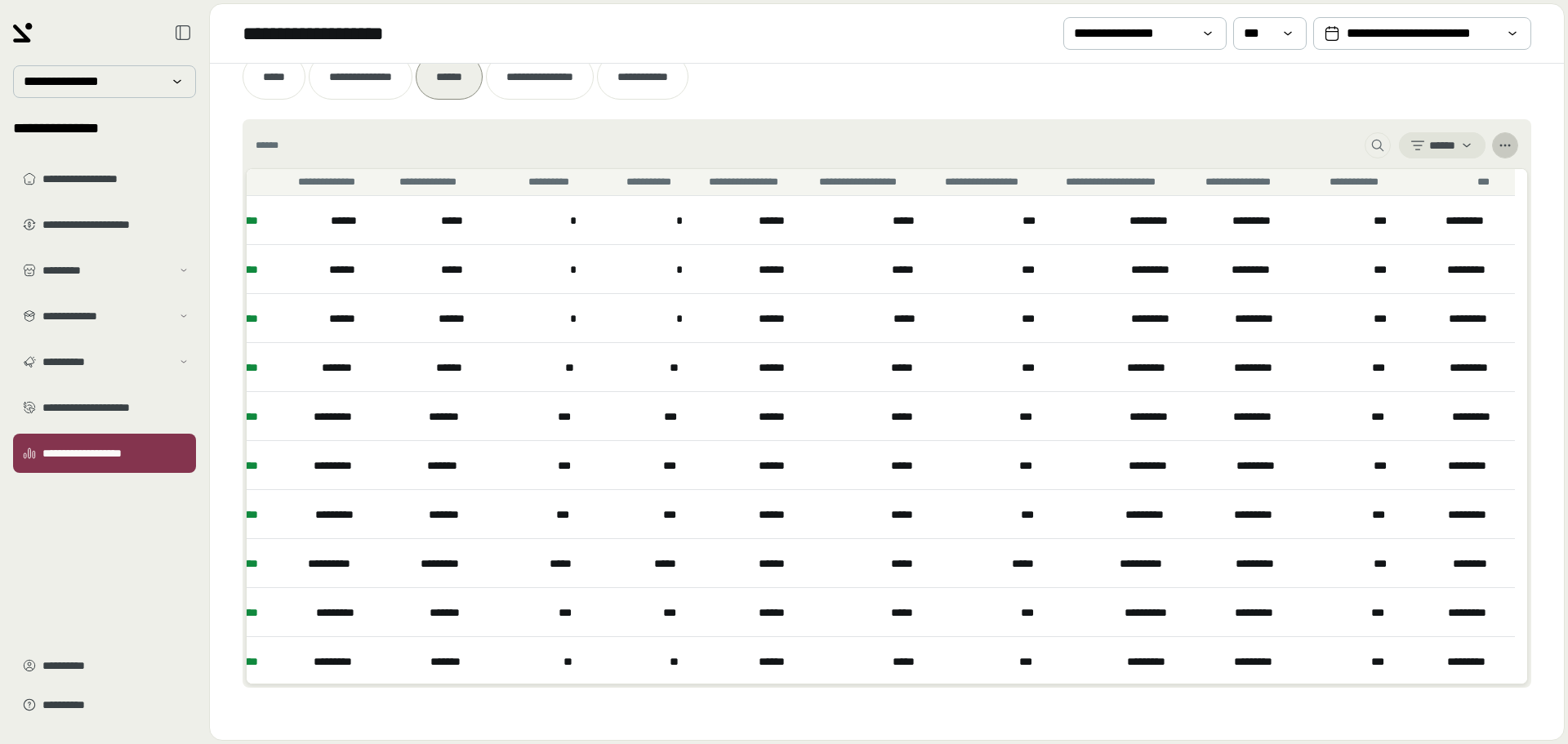 click 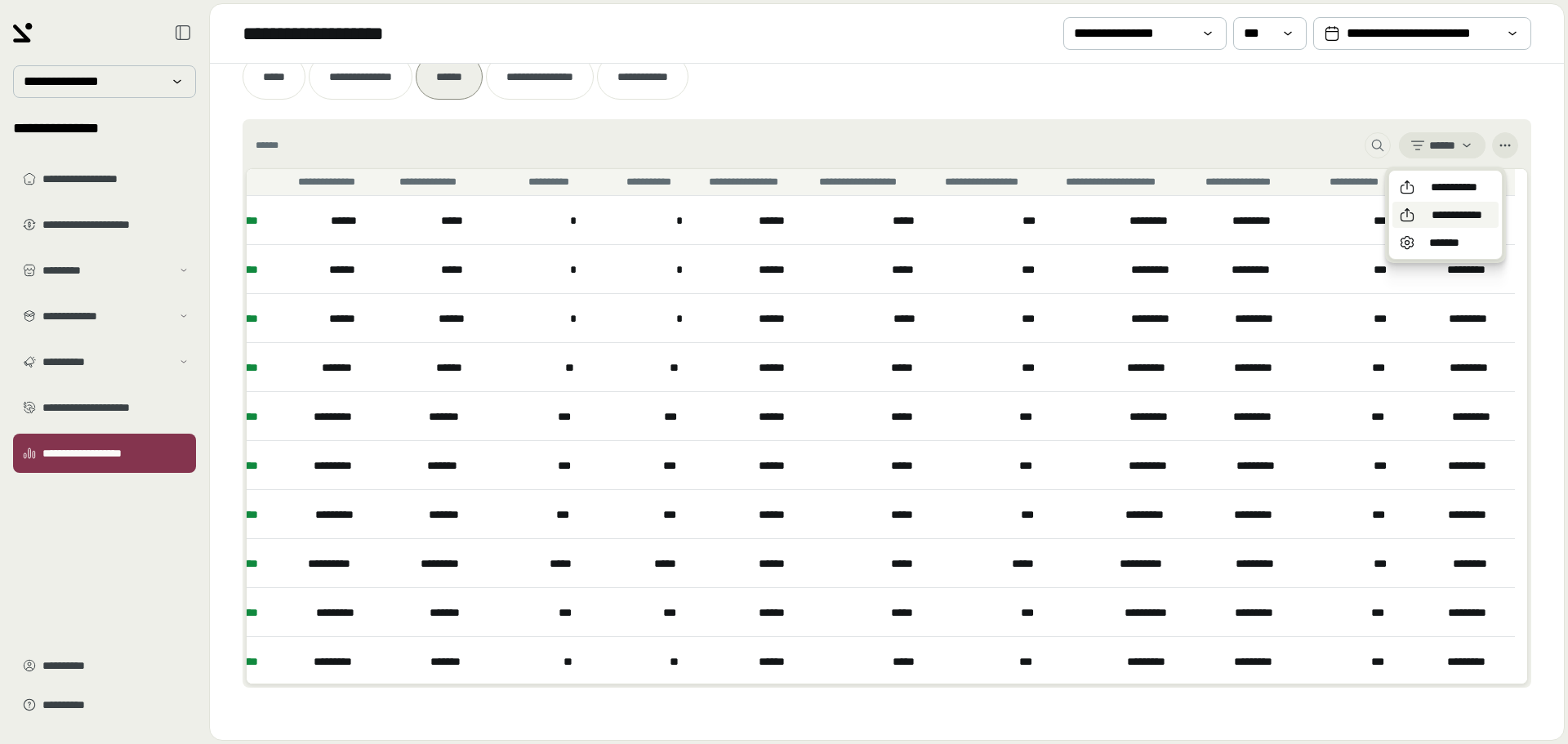 click on "**********" at bounding box center (1457, 215) 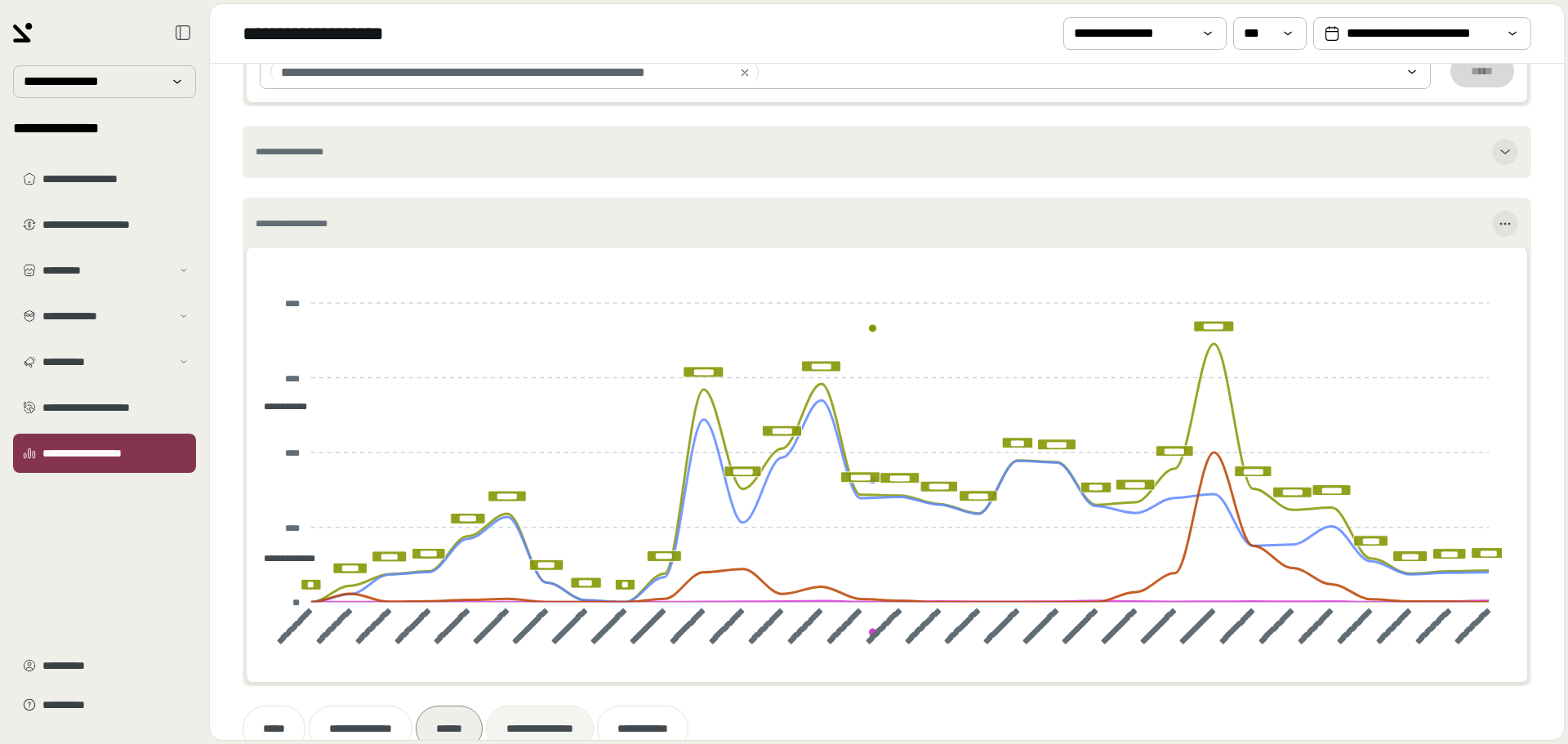scroll, scrollTop: 89, scrollLeft: 0, axis: vertical 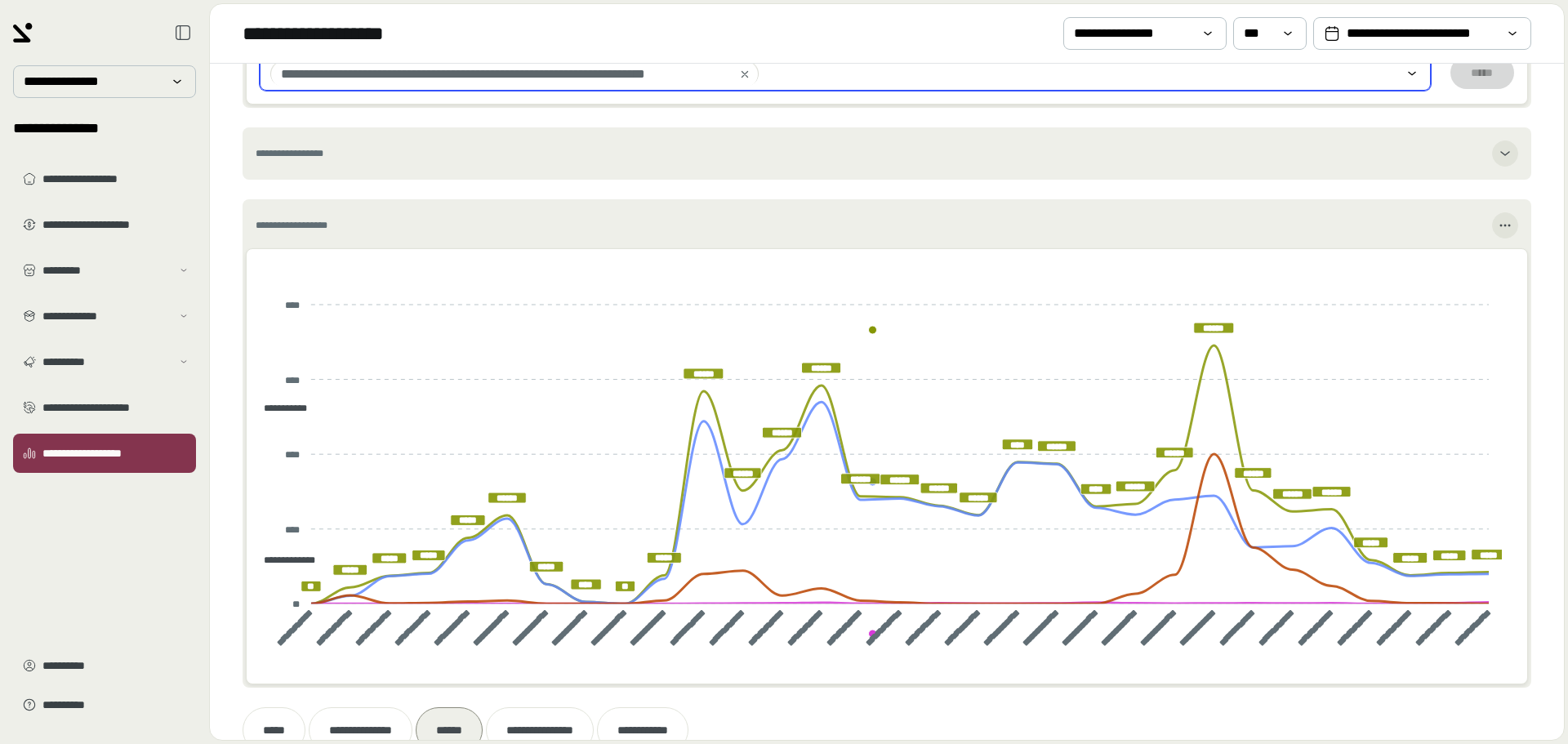 click on "**********" at bounding box center [505, 74] 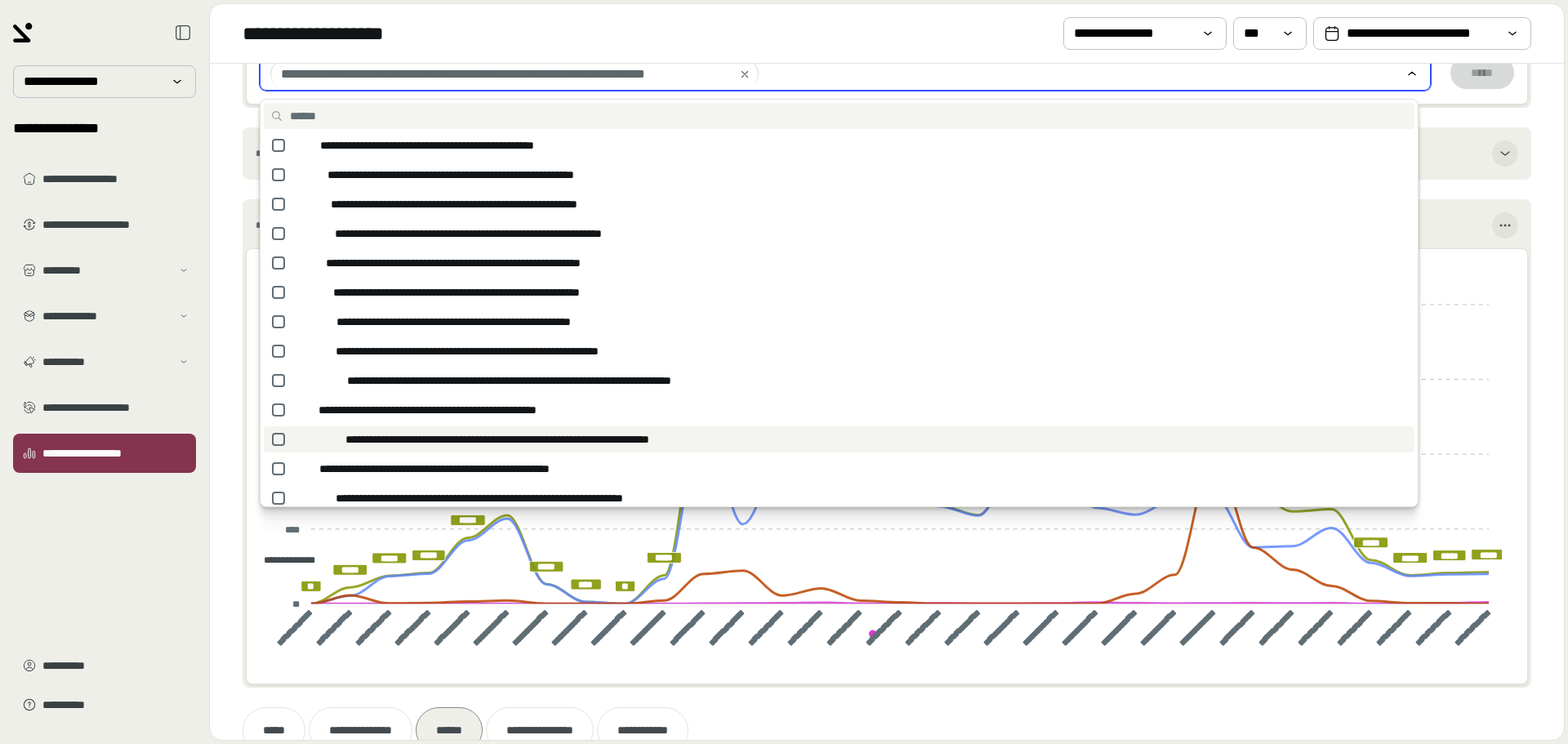 click 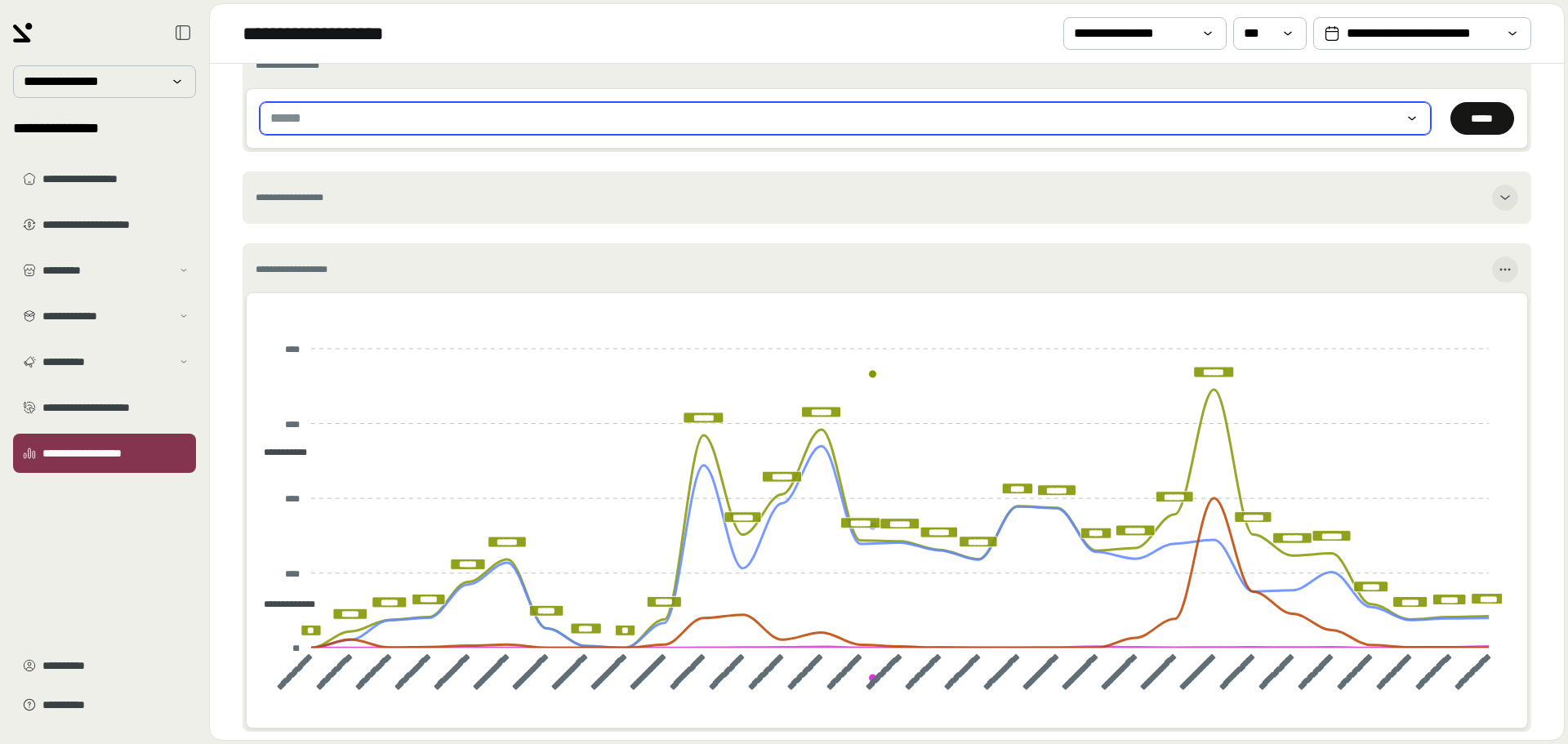 scroll, scrollTop: 0, scrollLeft: 0, axis: both 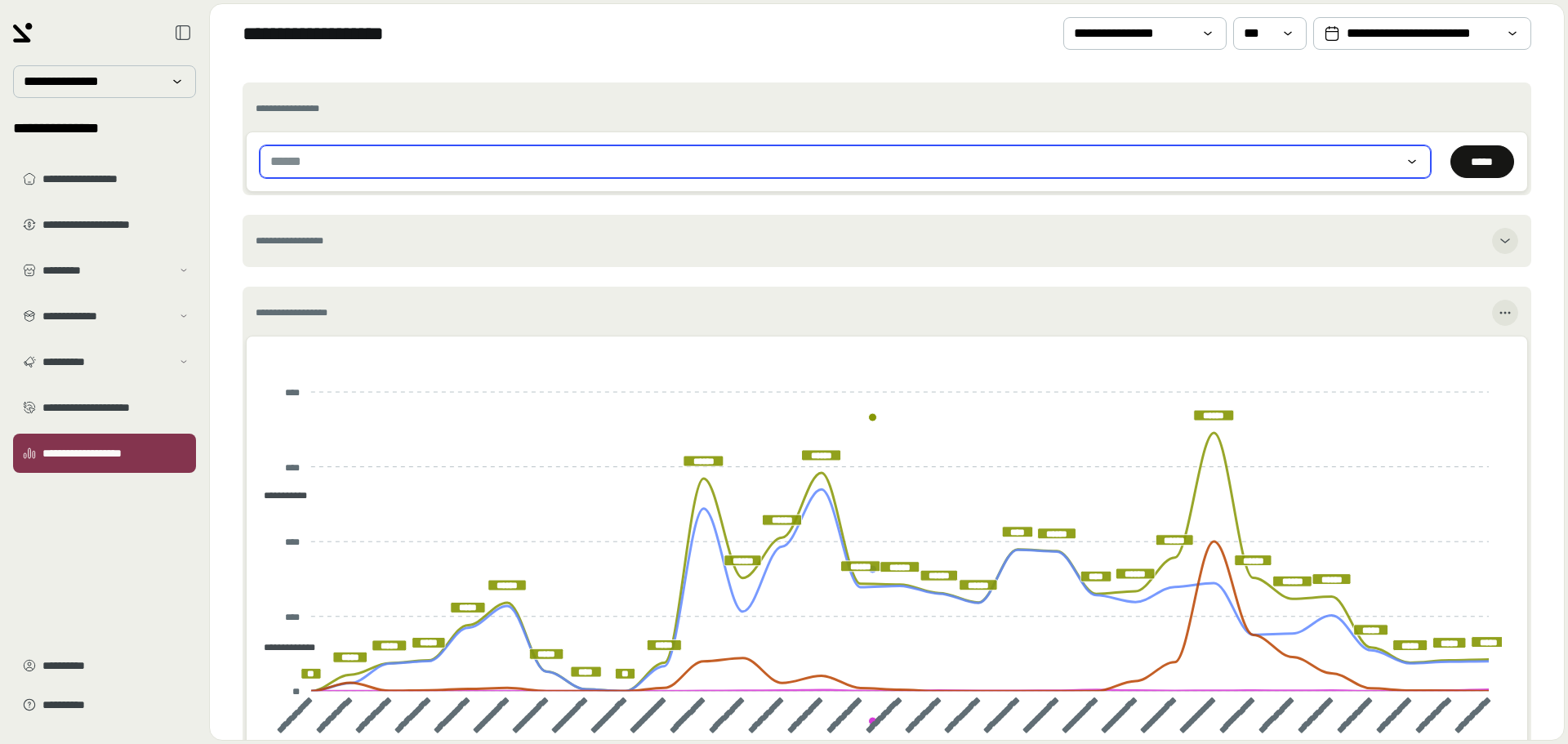 click 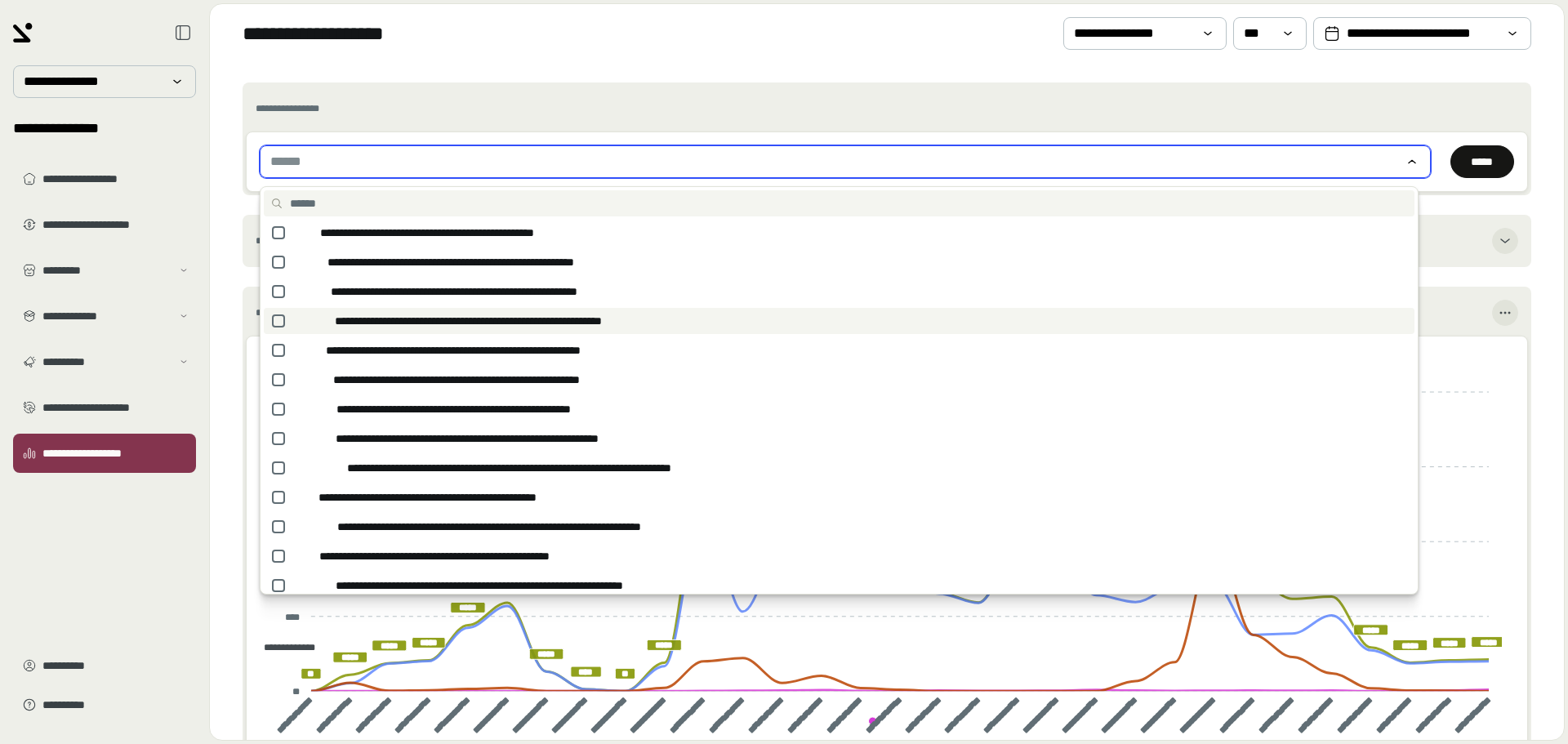 scroll, scrollTop: 82, scrollLeft: 0, axis: vertical 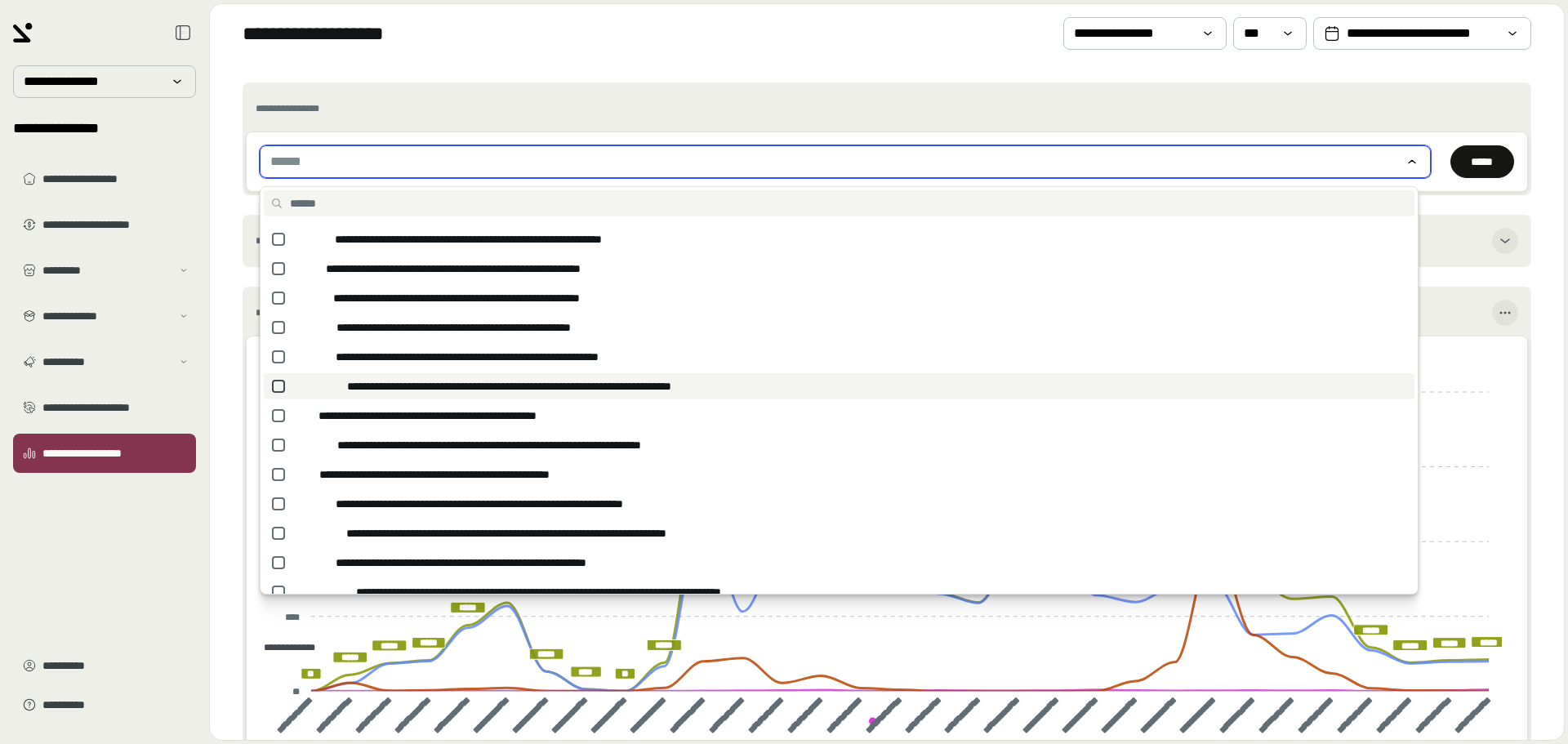 click 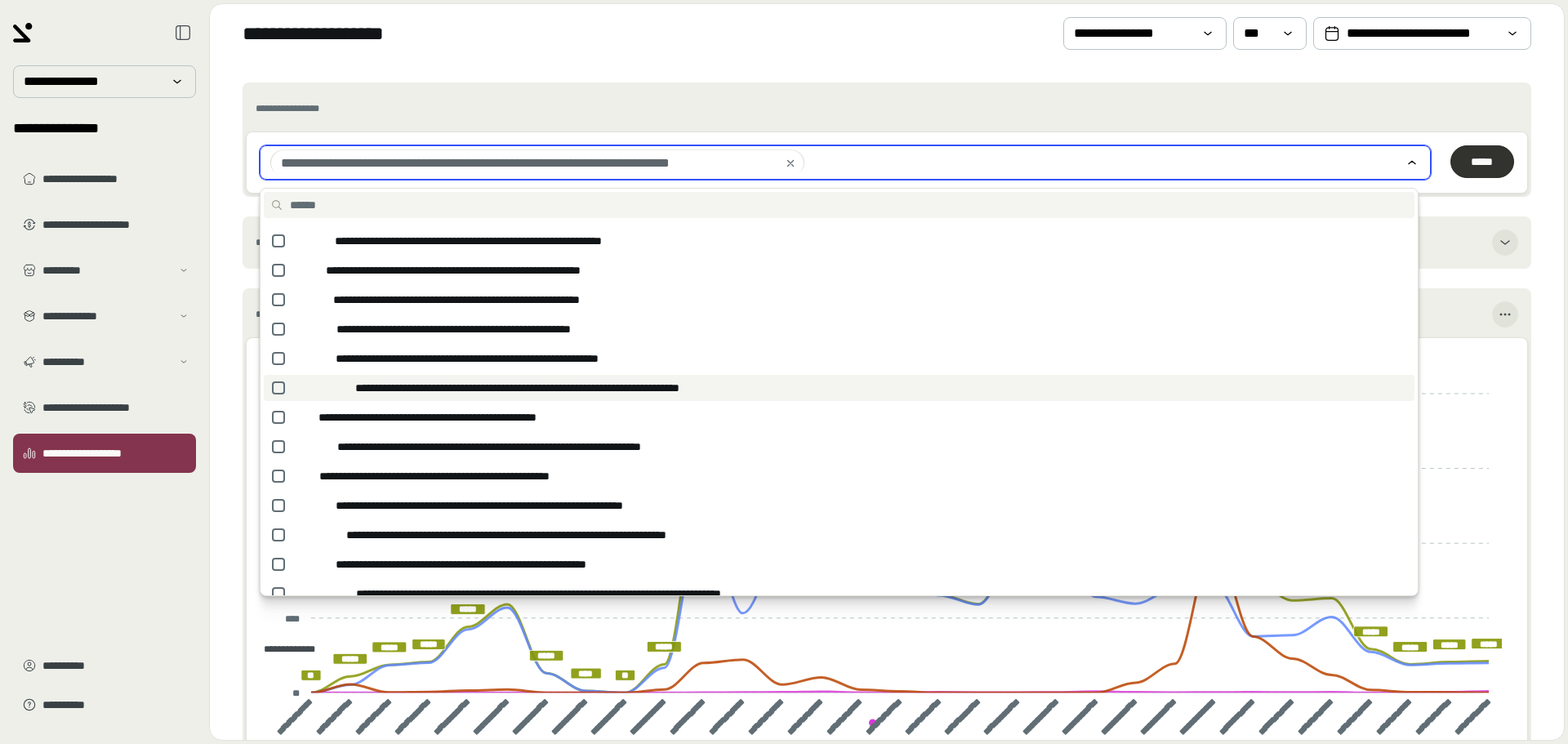 click on "*****" at bounding box center (1482, 162) 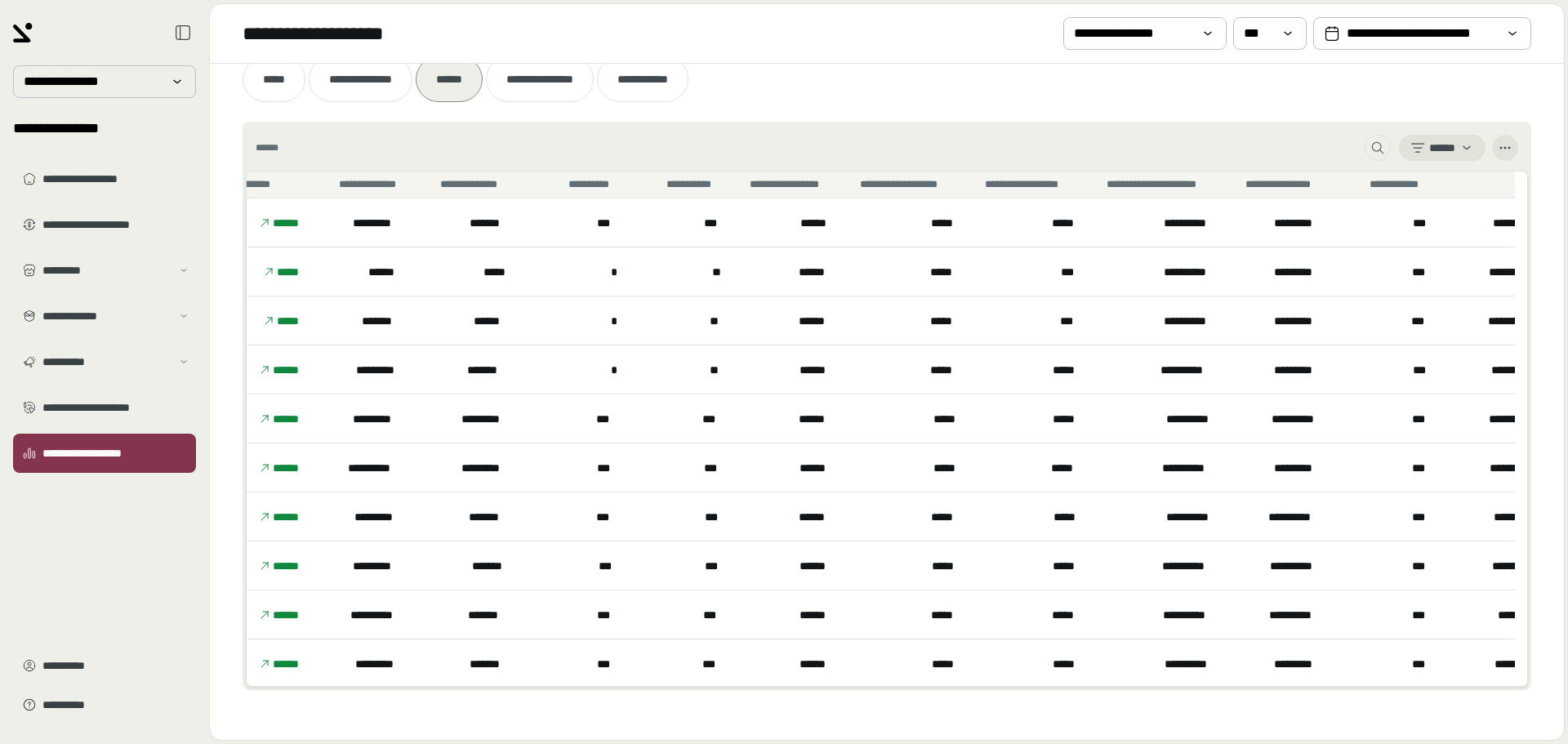 scroll, scrollTop: 742, scrollLeft: 0, axis: vertical 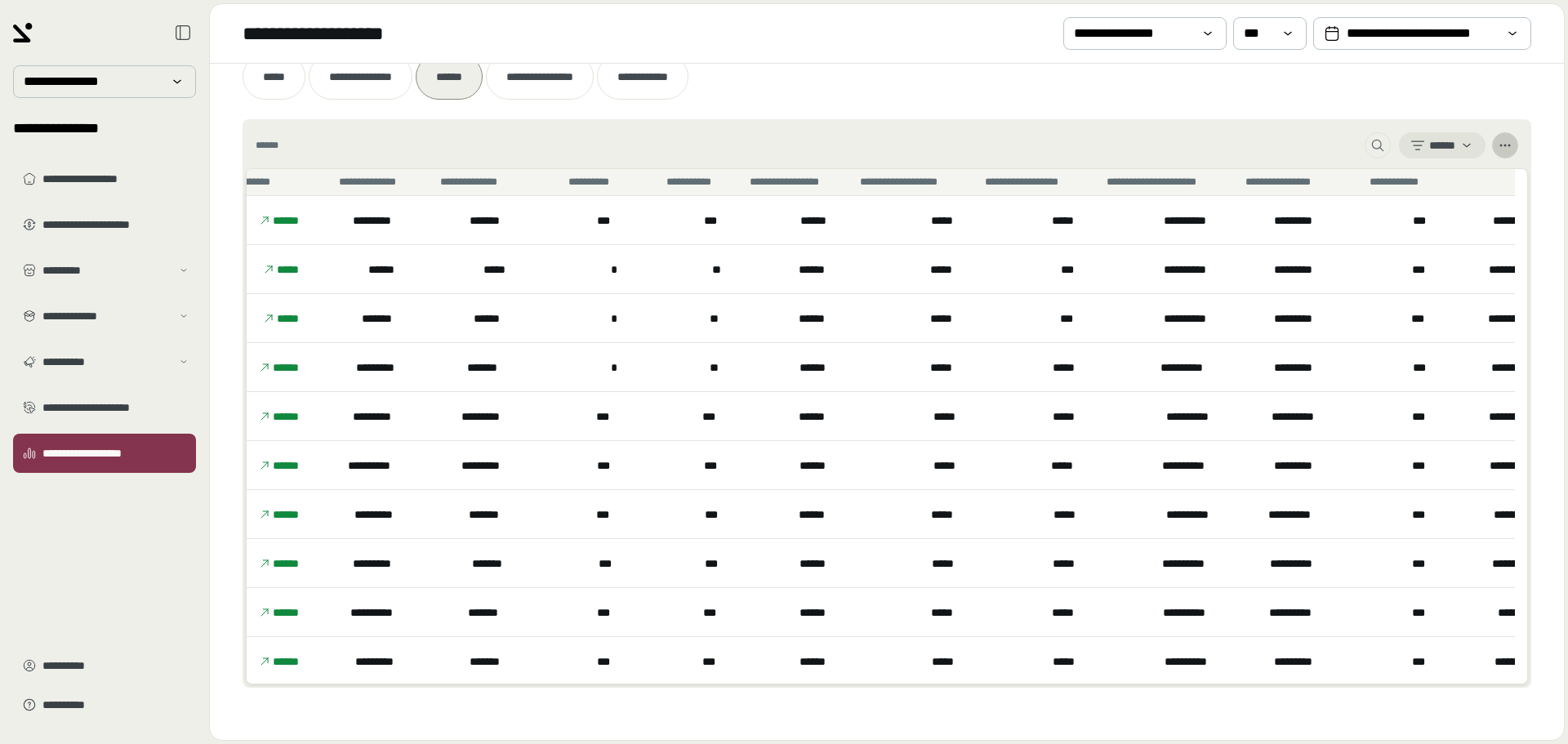 click 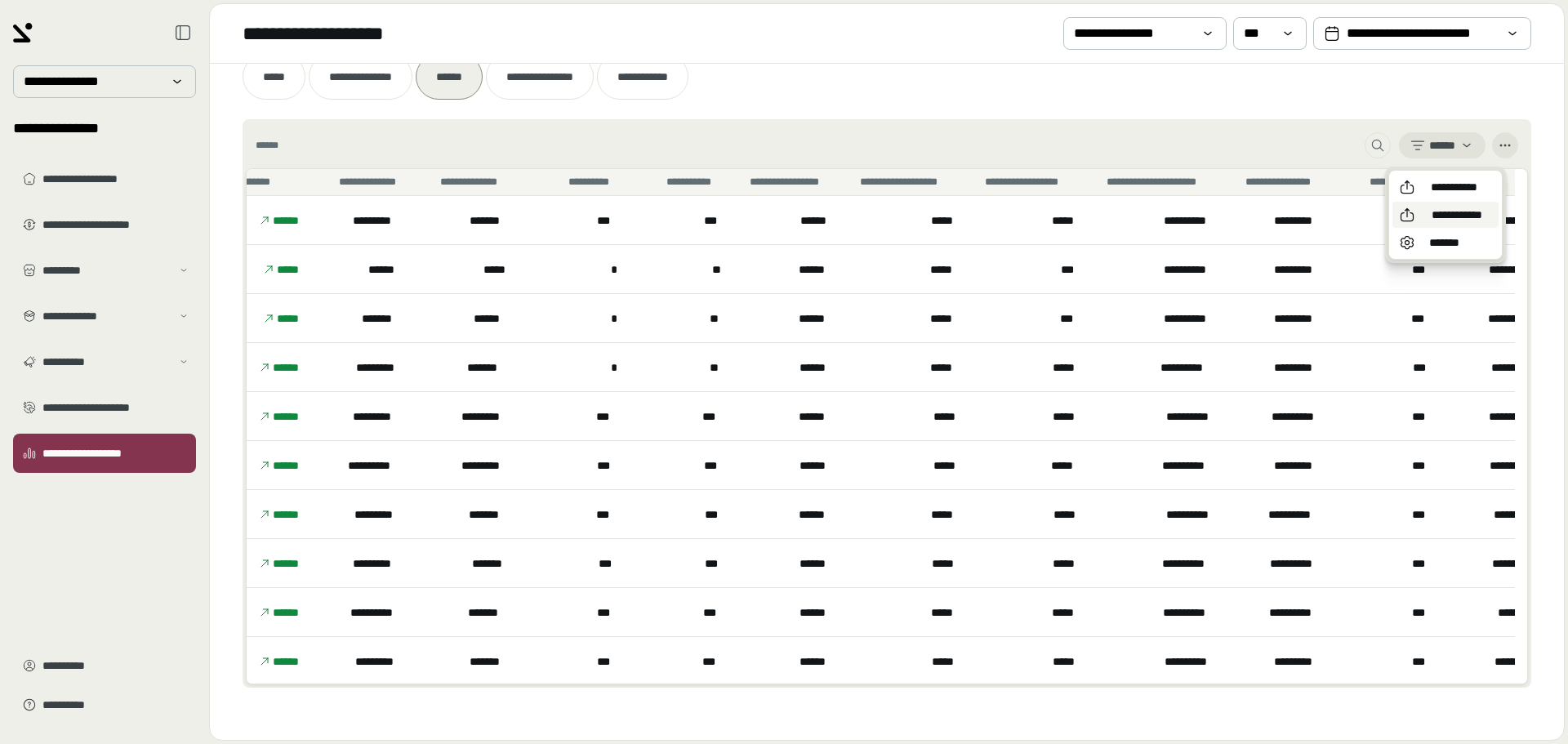click on "**********" at bounding box center [1457, 215] 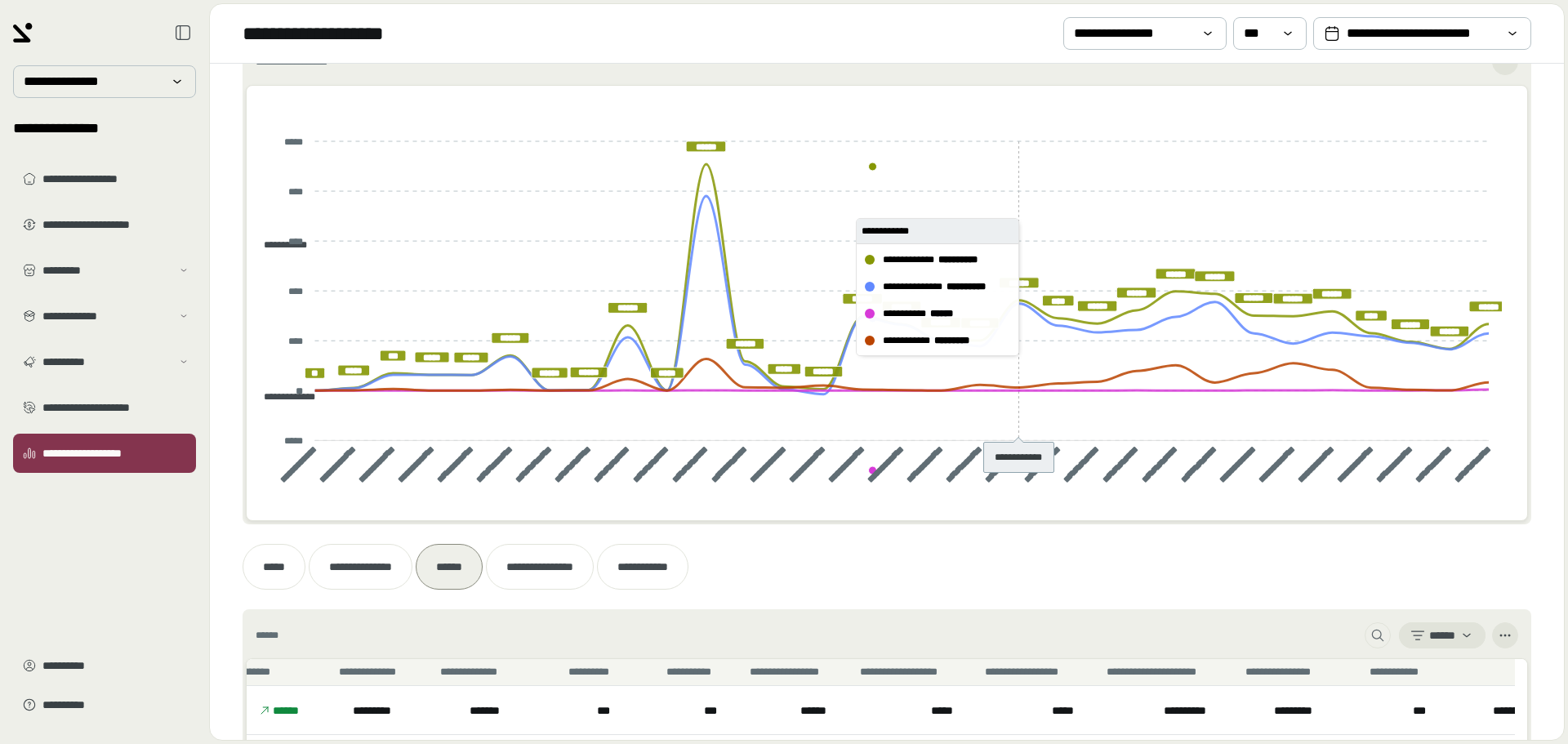 scroll, scrollTop: 0, scrollLeft: 0, axis: both 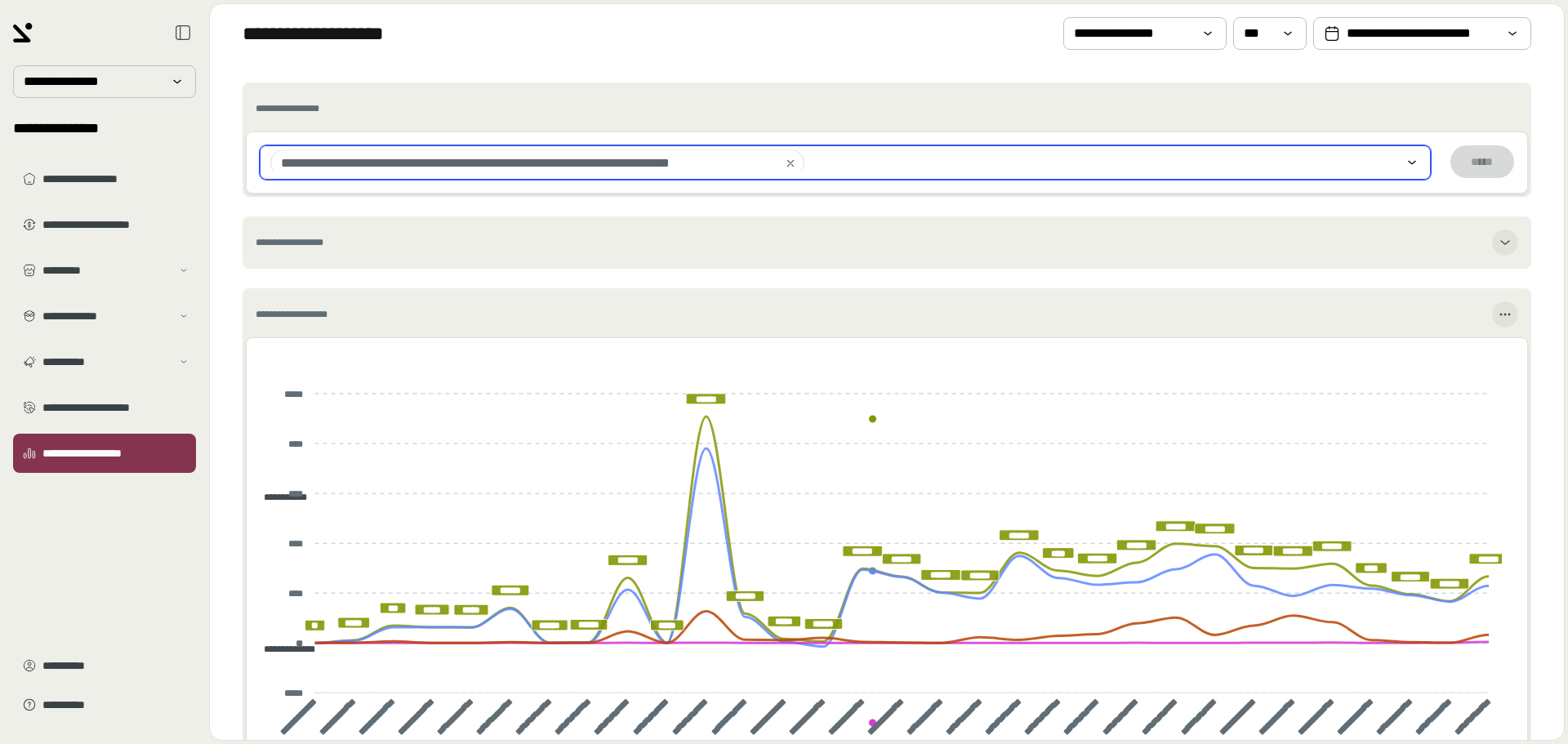 click 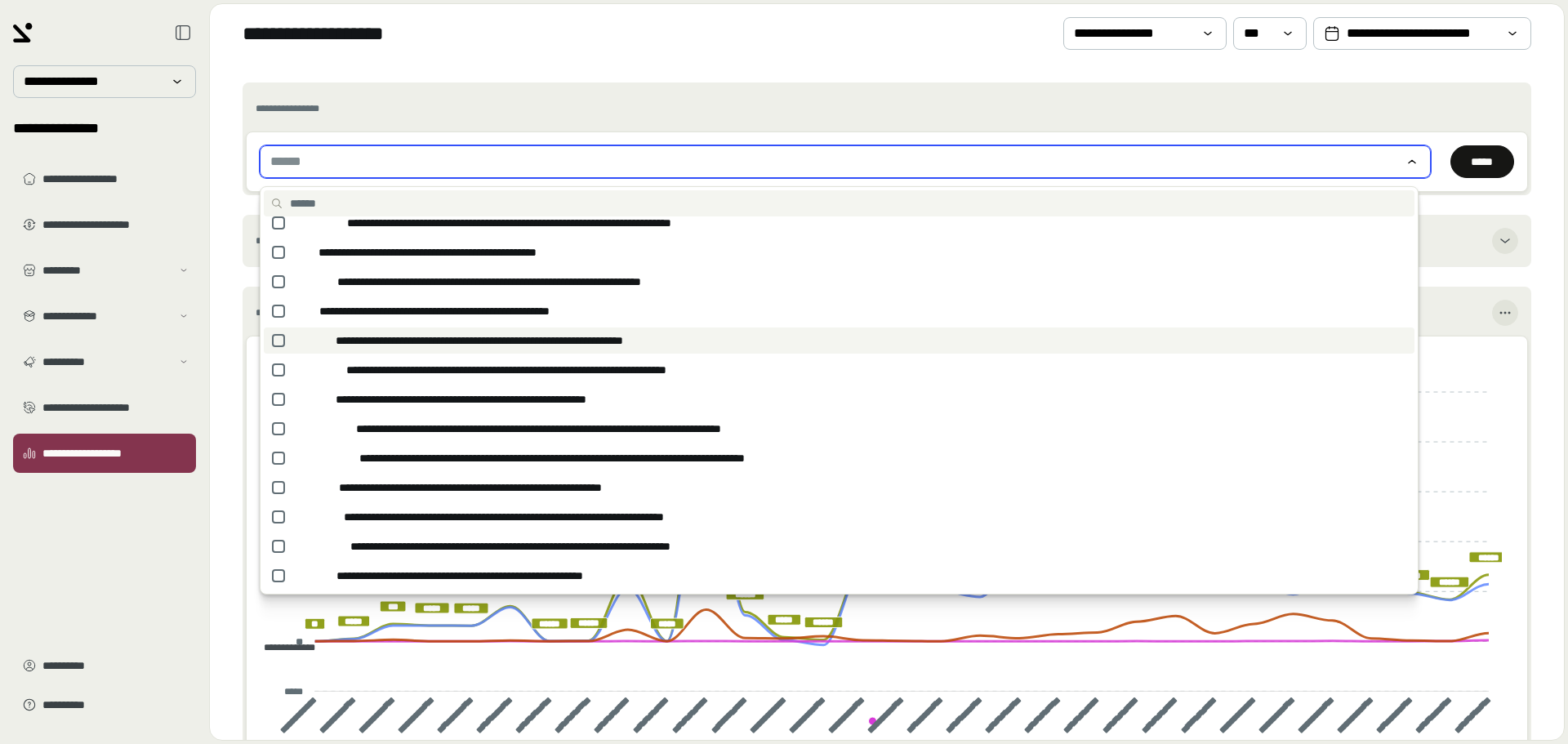 scroll, scrollTop: 0, scrollLeft: 0, axis: both 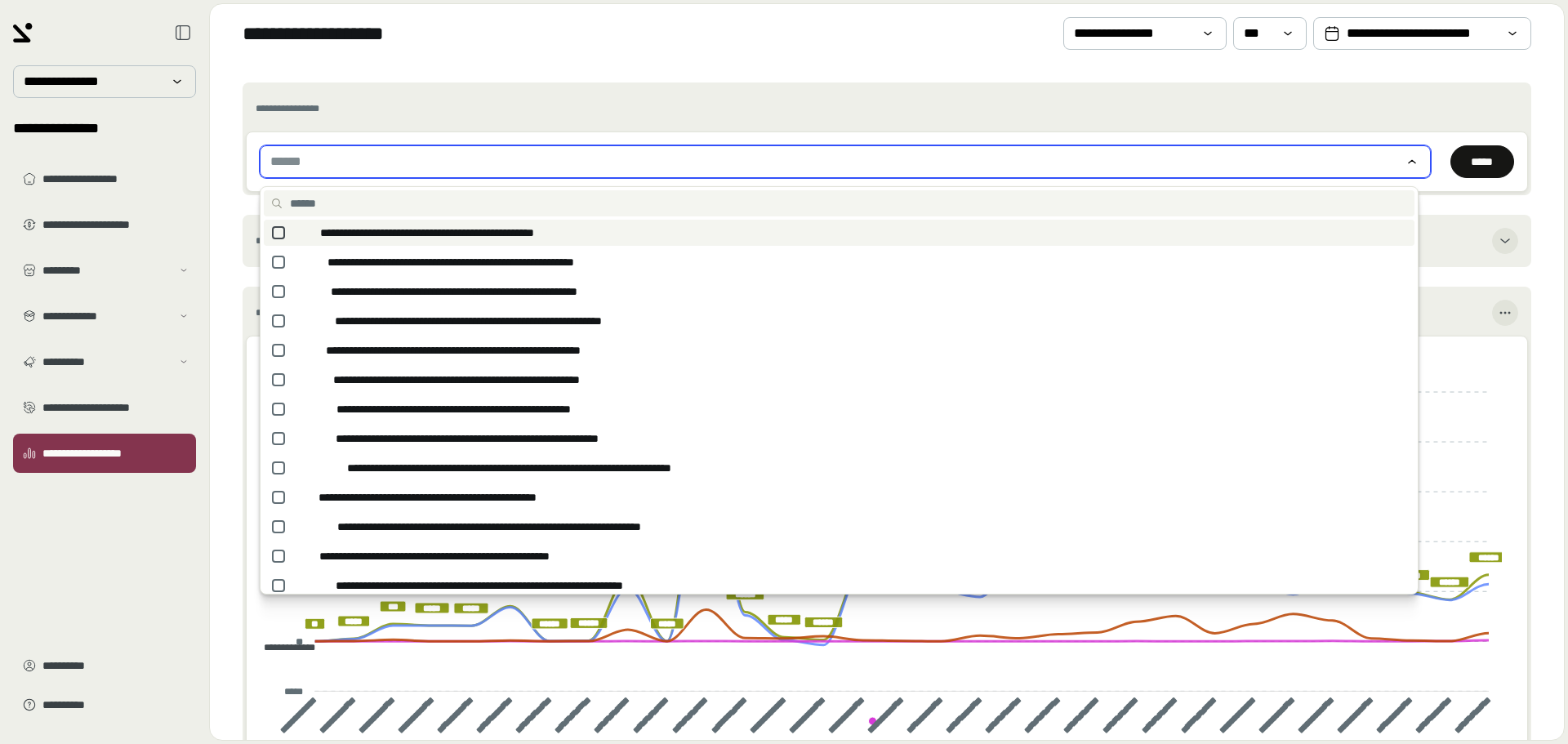 click 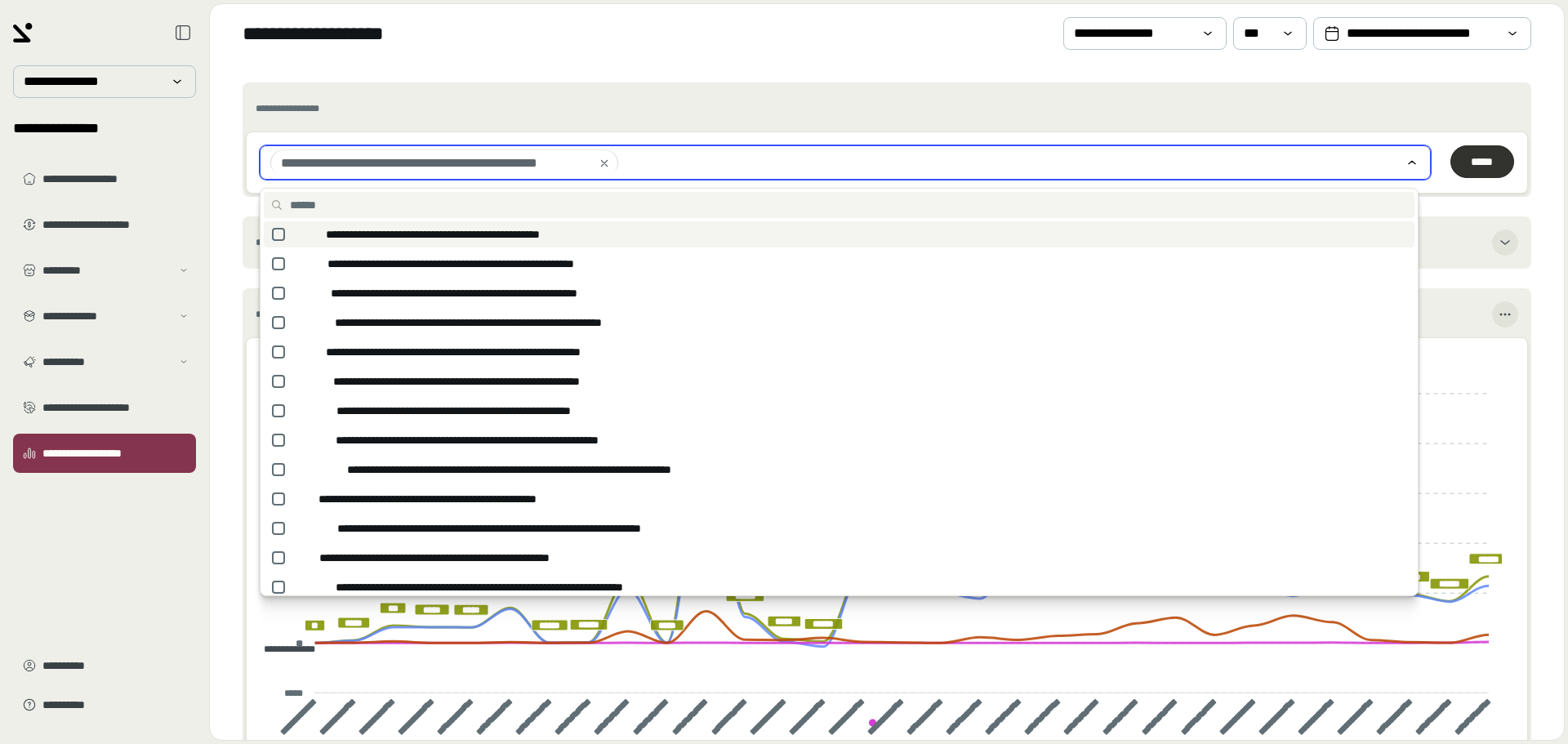 click on "*****" at bounding box center [1482, 162] 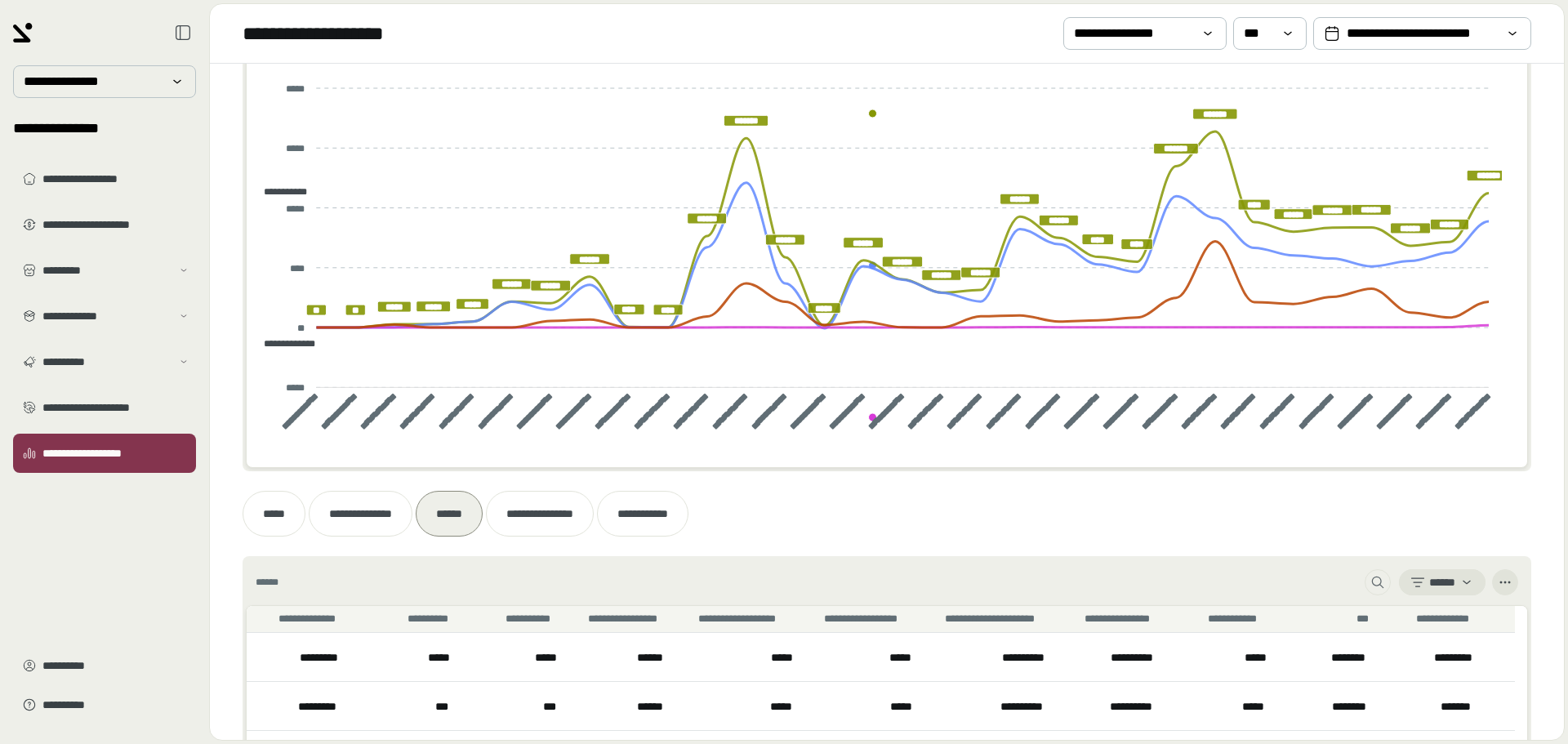 scroll, scrollTop: 490, scrollLeft: 0, axis: vertical 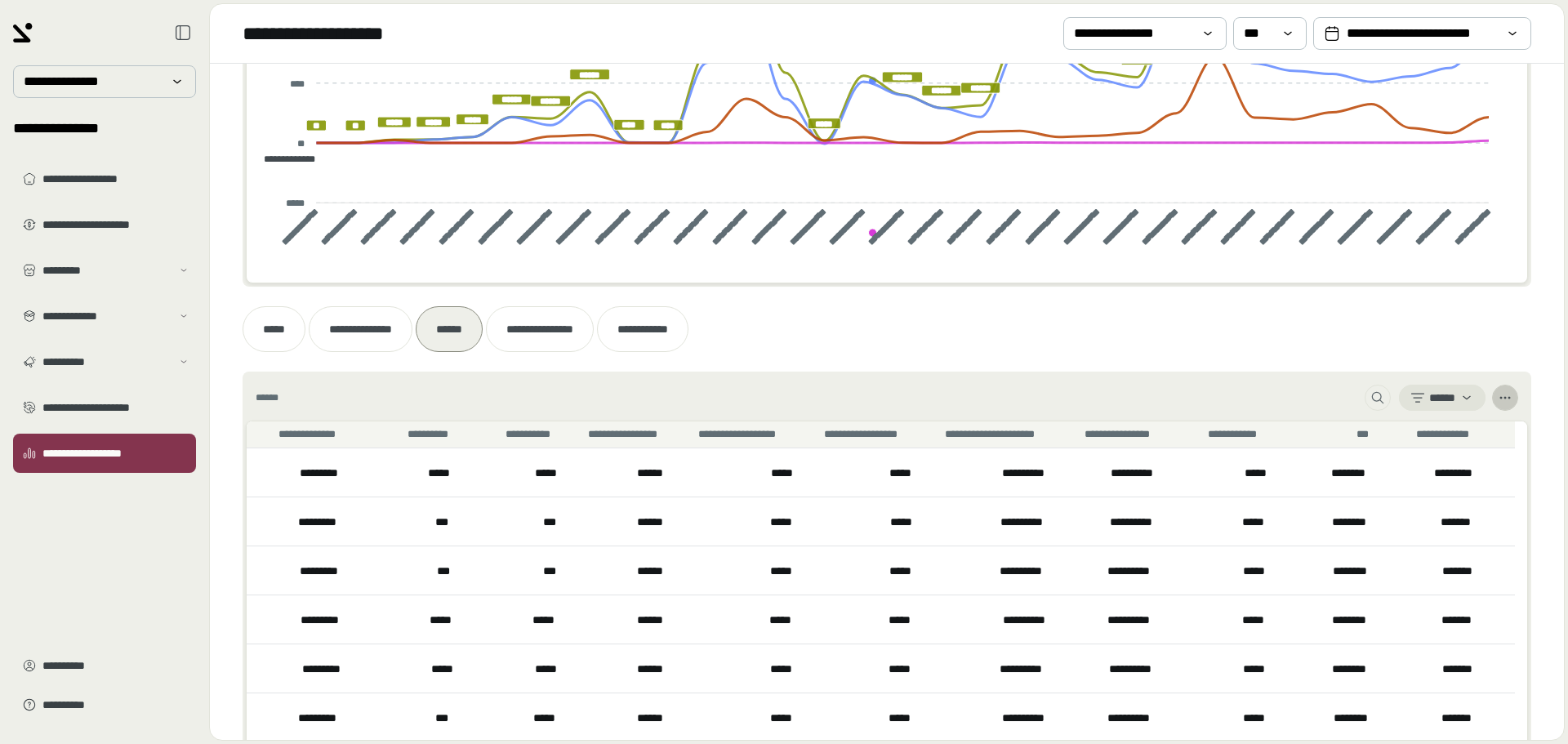 click 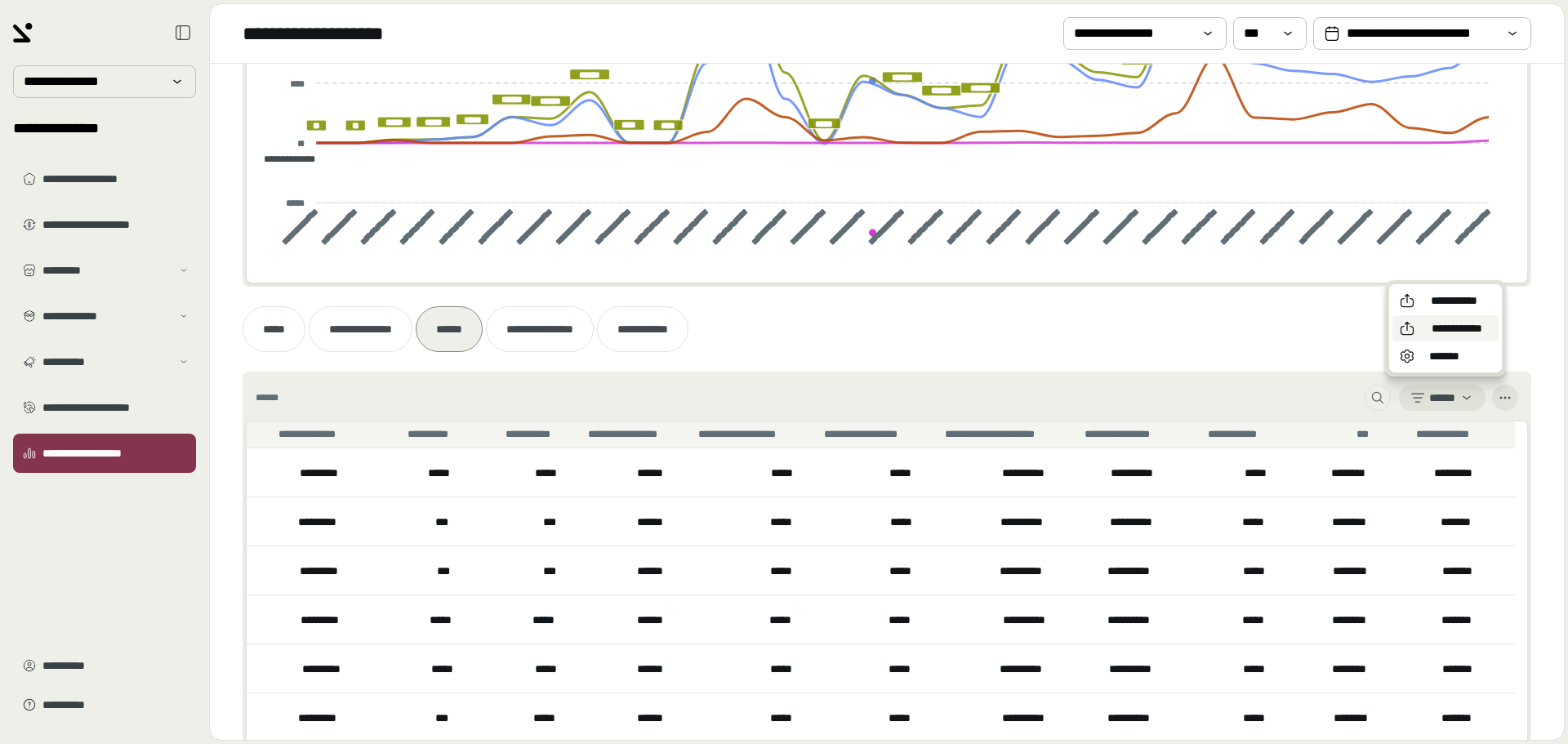 click on "**********" at bounding box center [1457, 328] 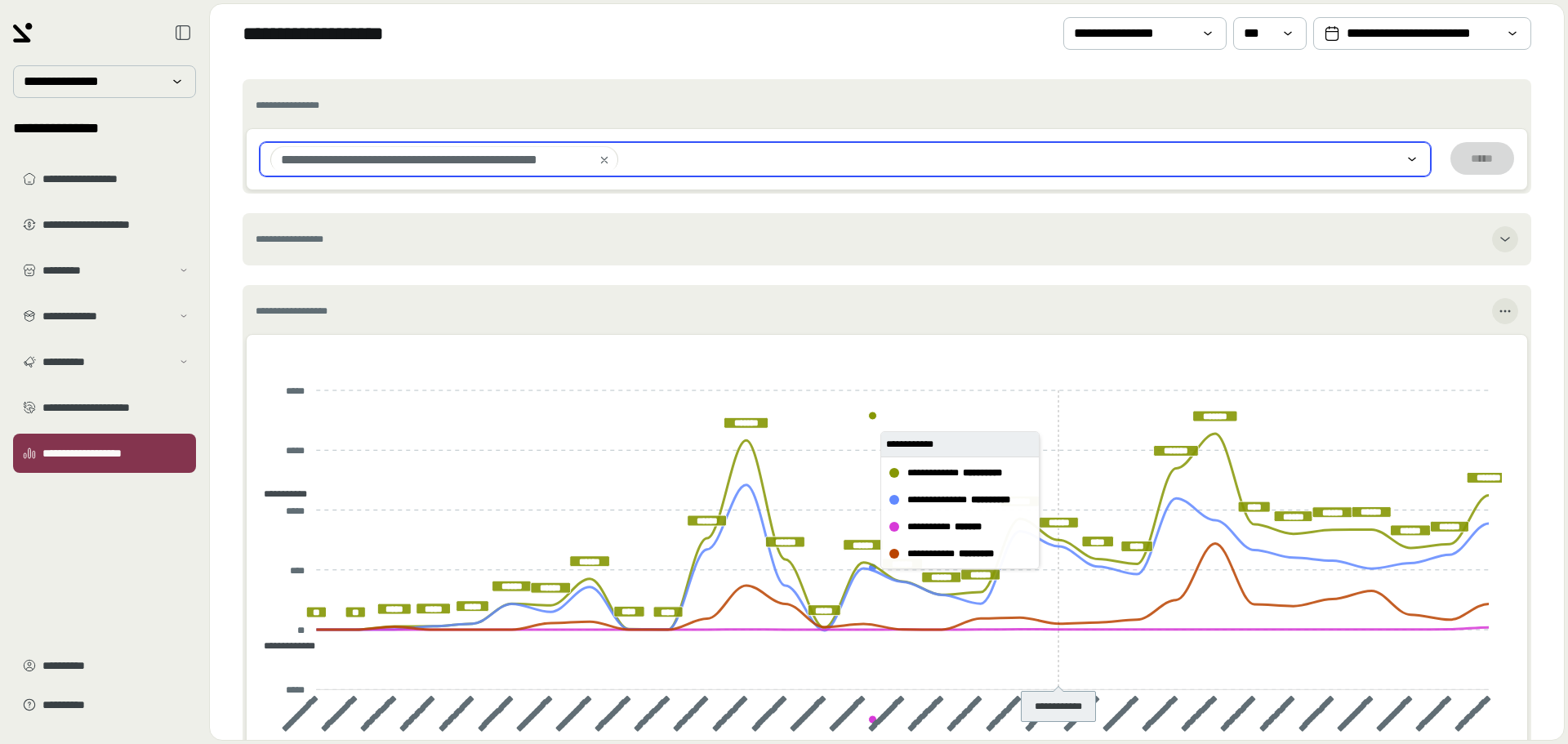 scroll, scrollTop: 0, scrollLeft: 0, axis: both 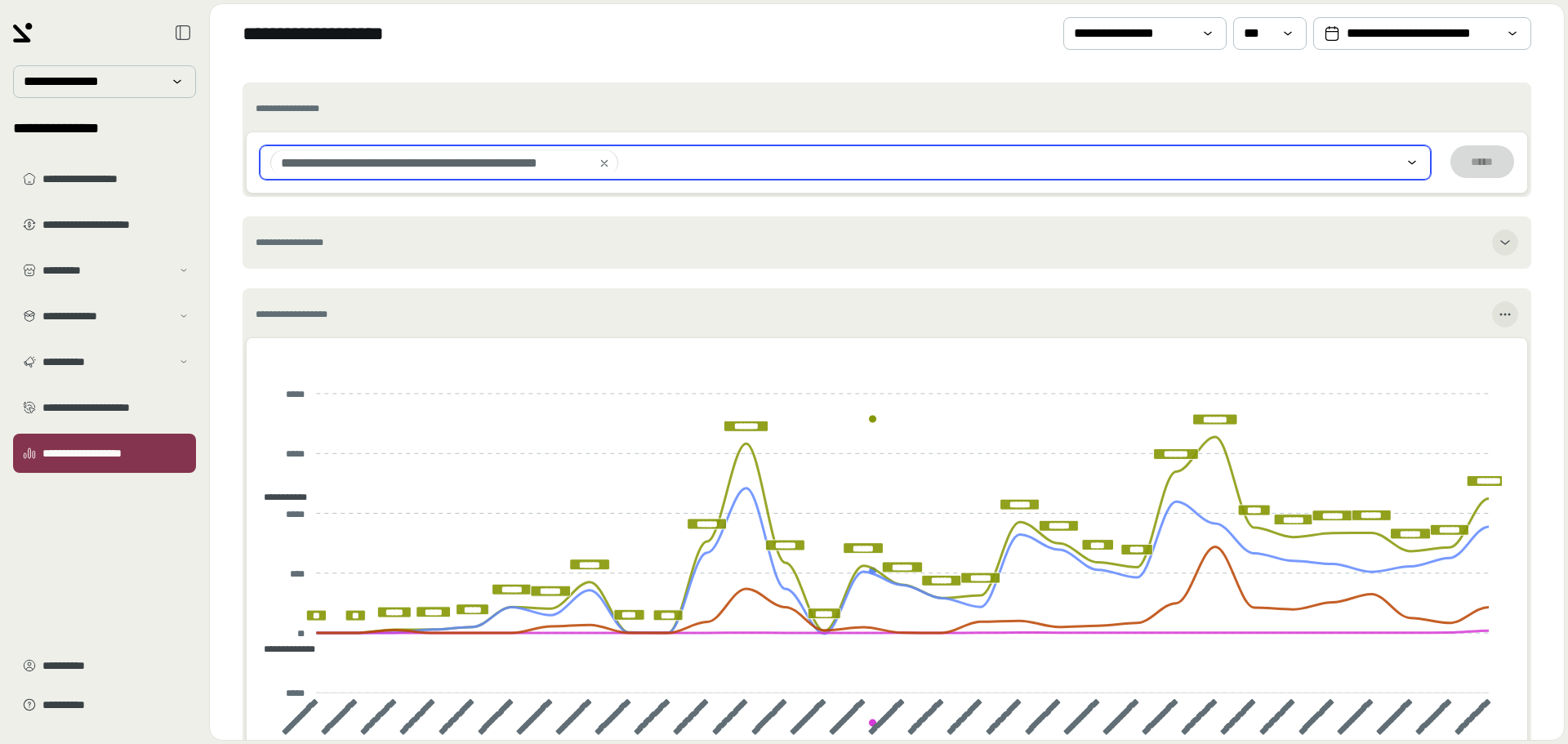click 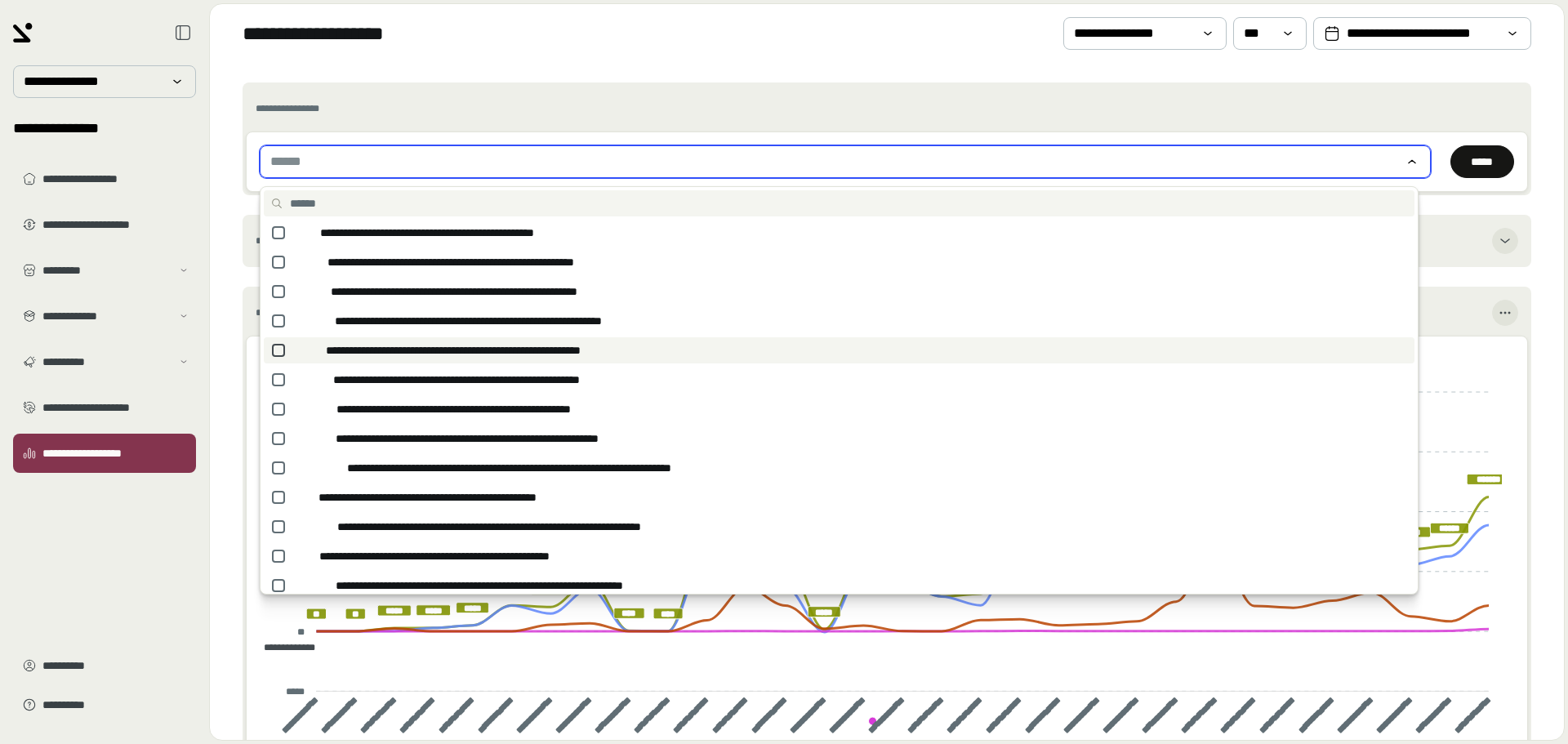 click 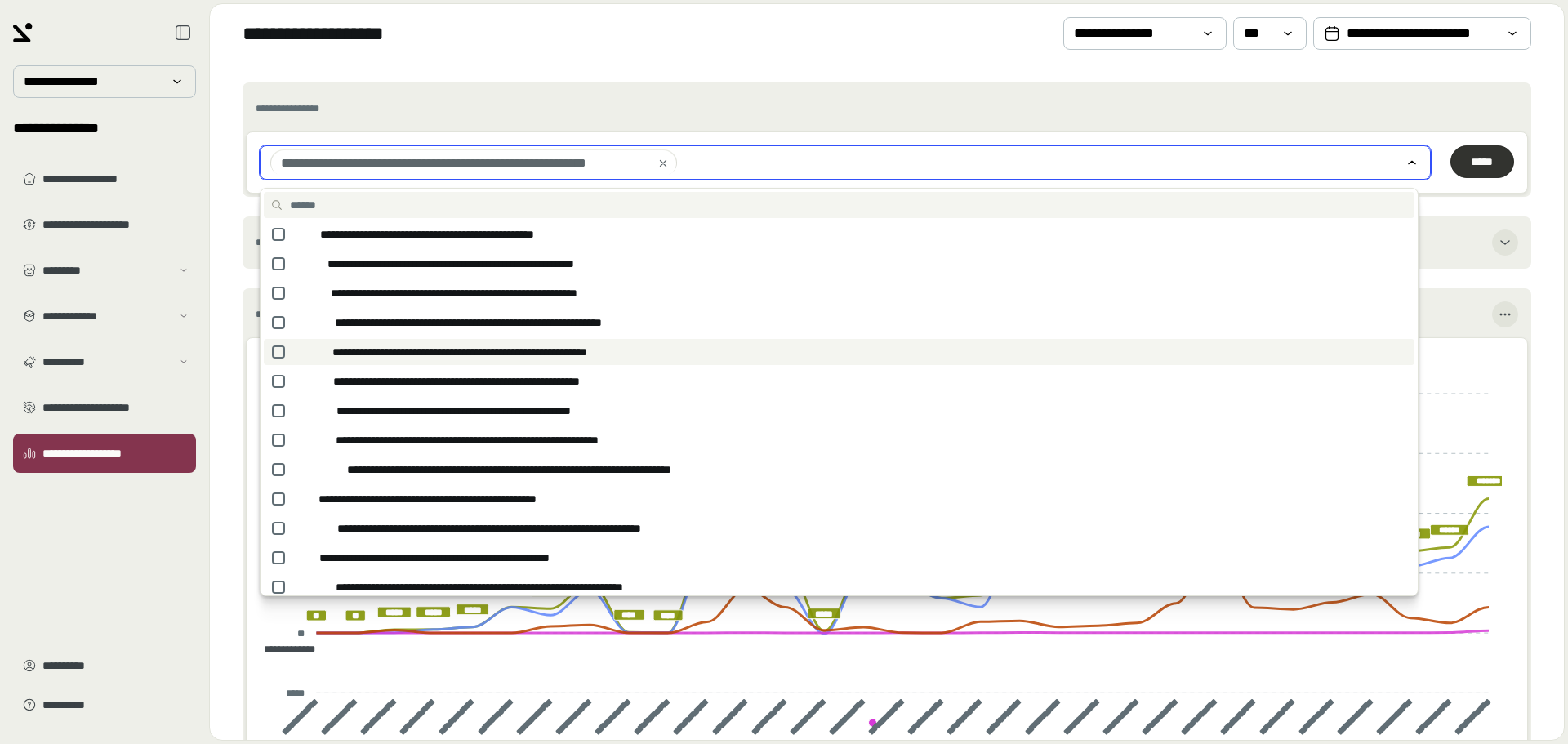click at bounding box center [1482, 162] 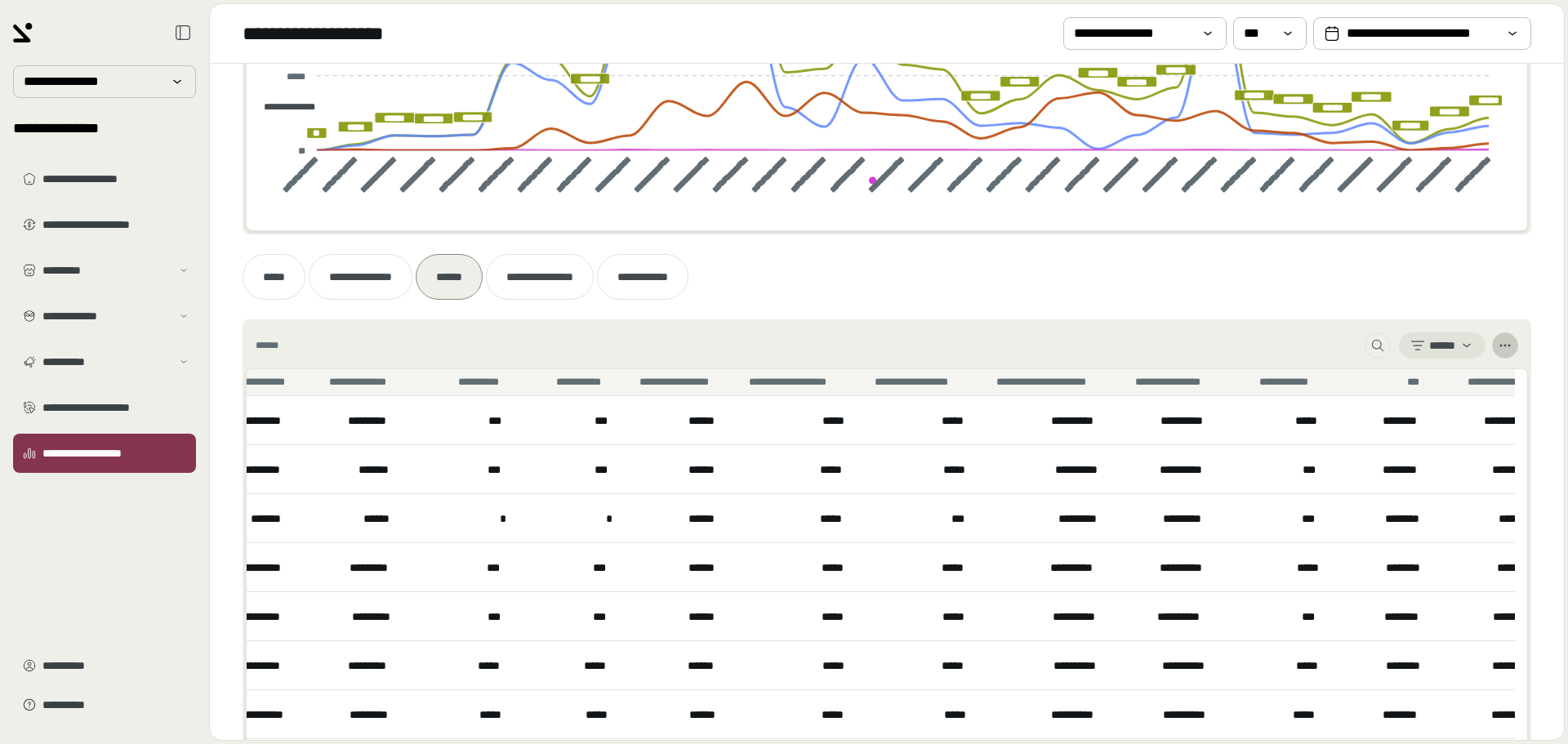 scroll, scrollTop: 572, scrollLeft: 0, axis: vertical 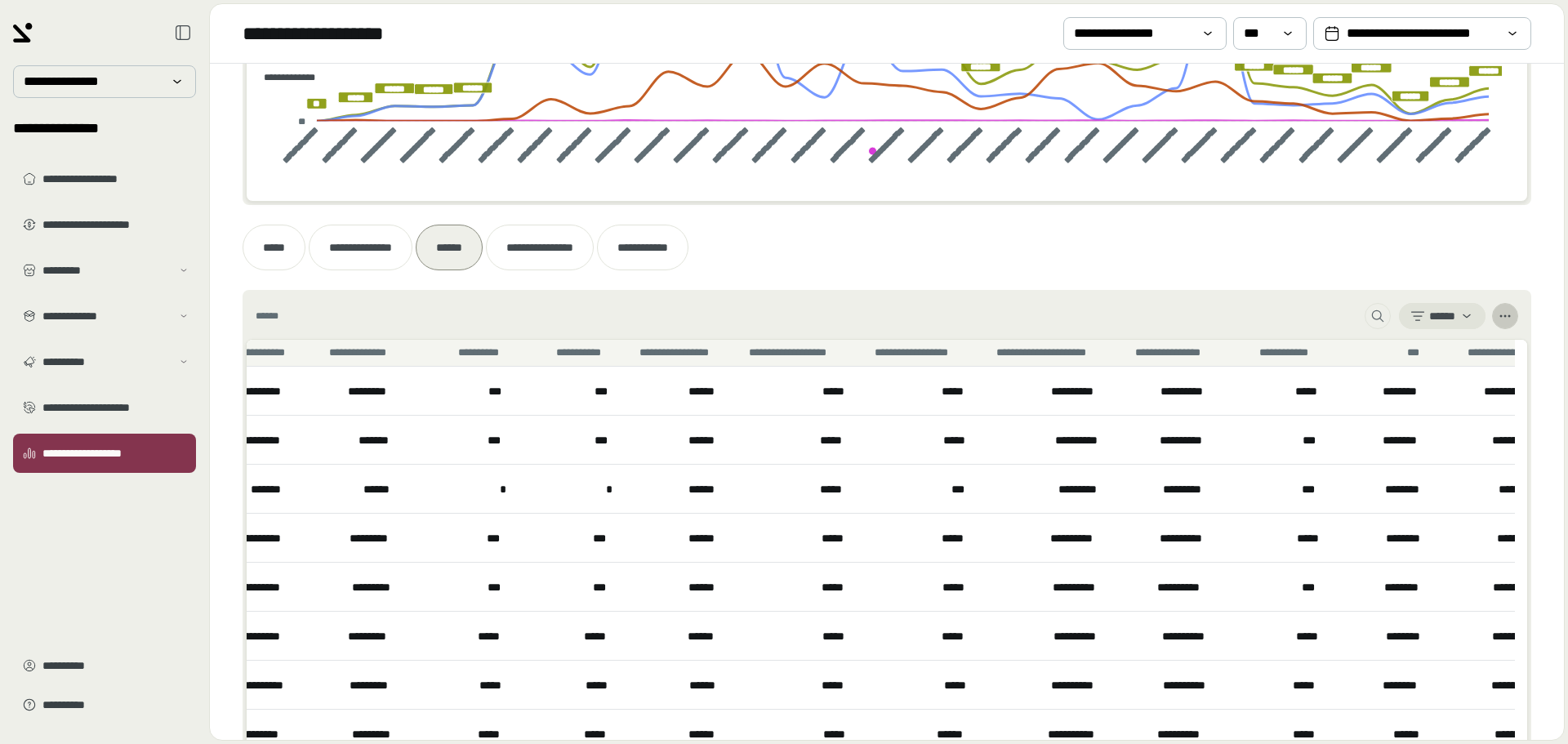 click 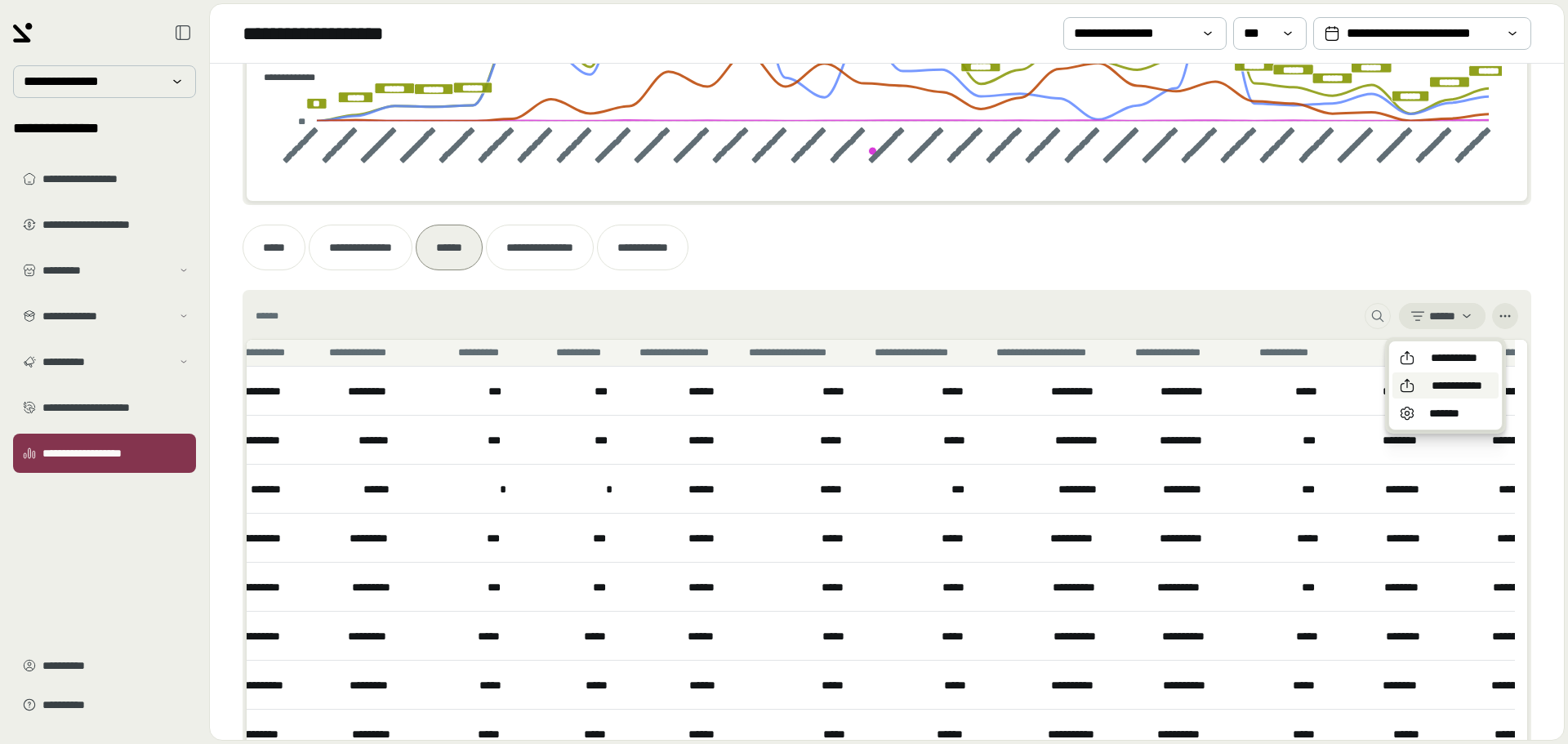 click on "**********" at bounding box center [1457, 385] 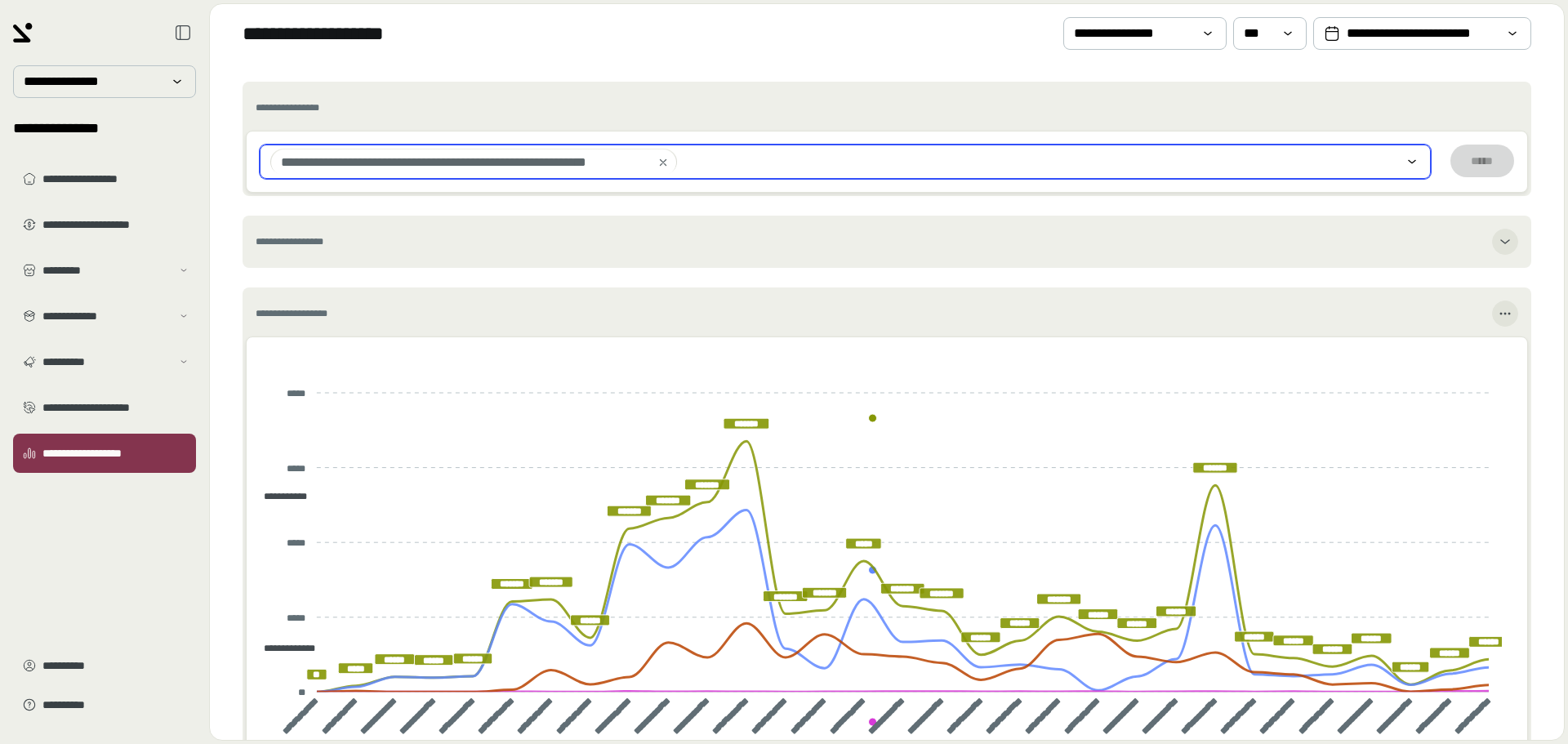 scroll, scrollTop: 0, scrollLeft: 0, axis: both 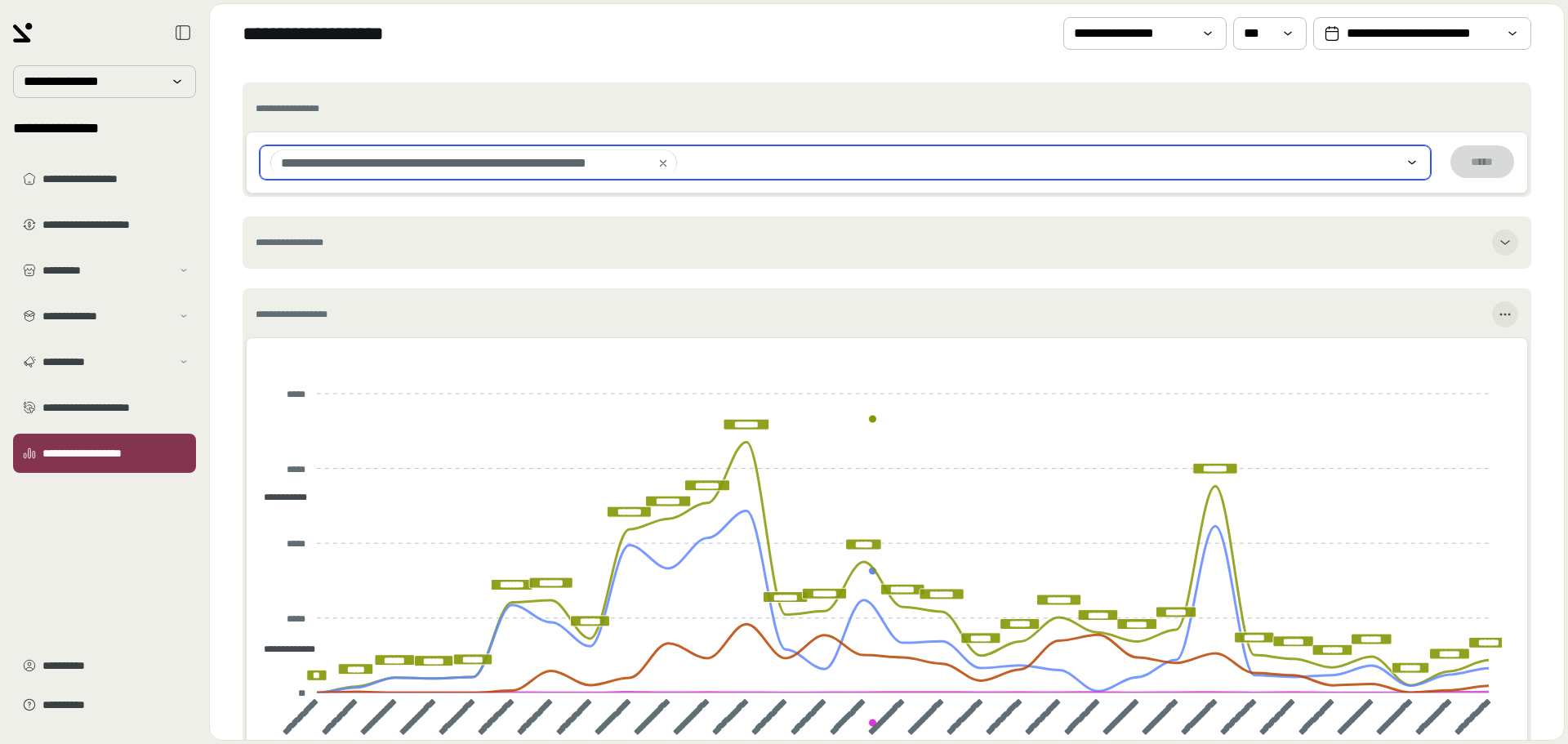 click 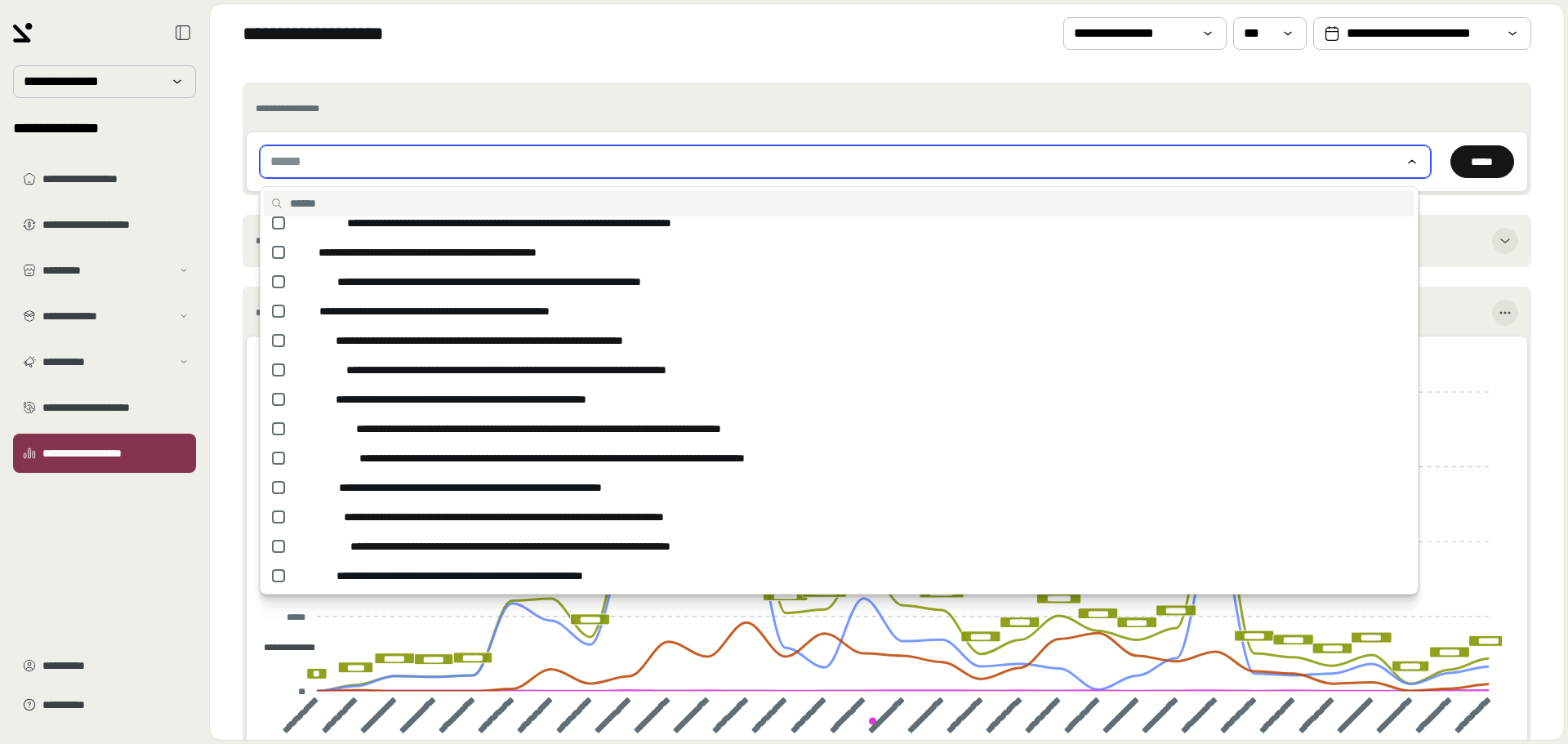 scroll, scrollTop: 327, scrollLeft: 0, axis: vertical 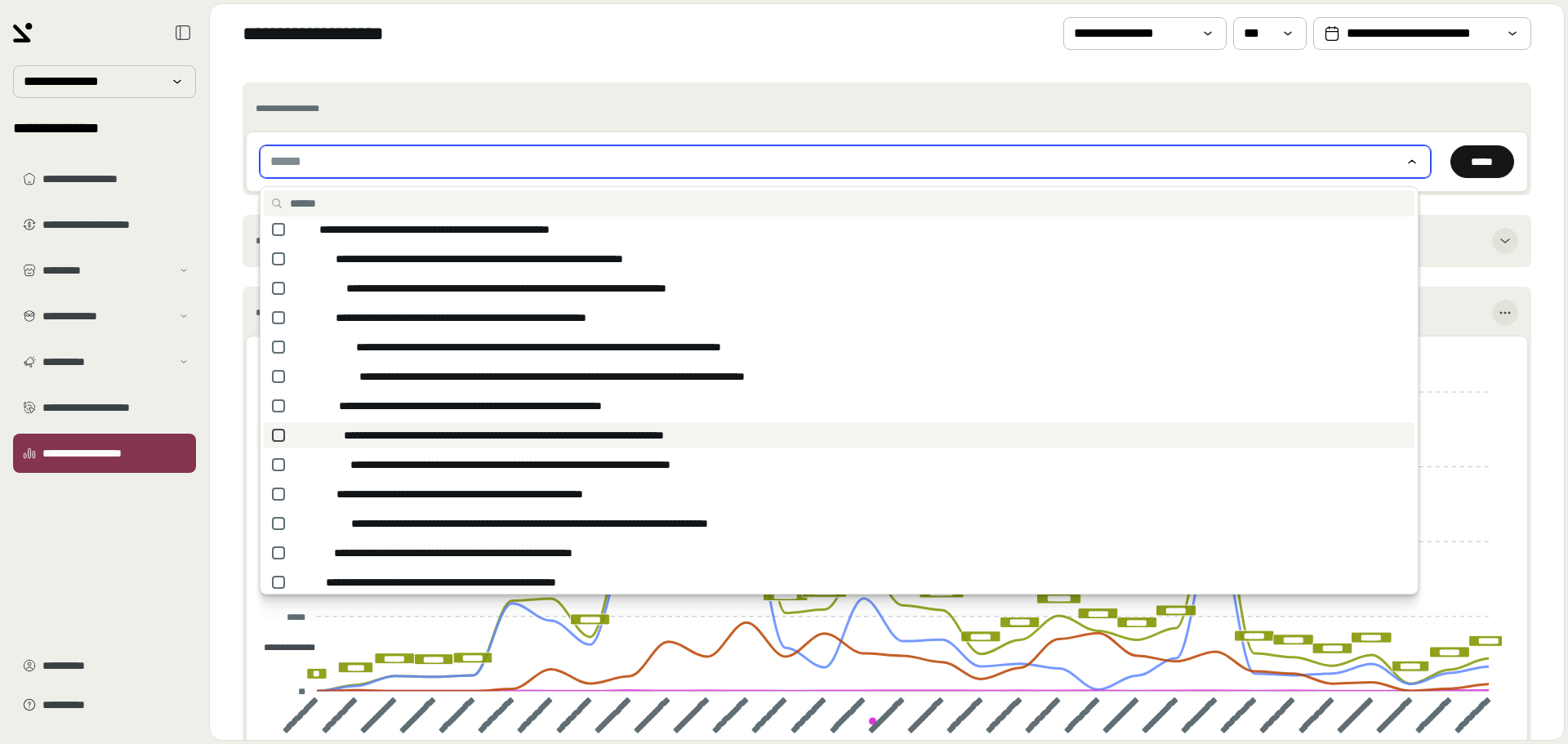 click 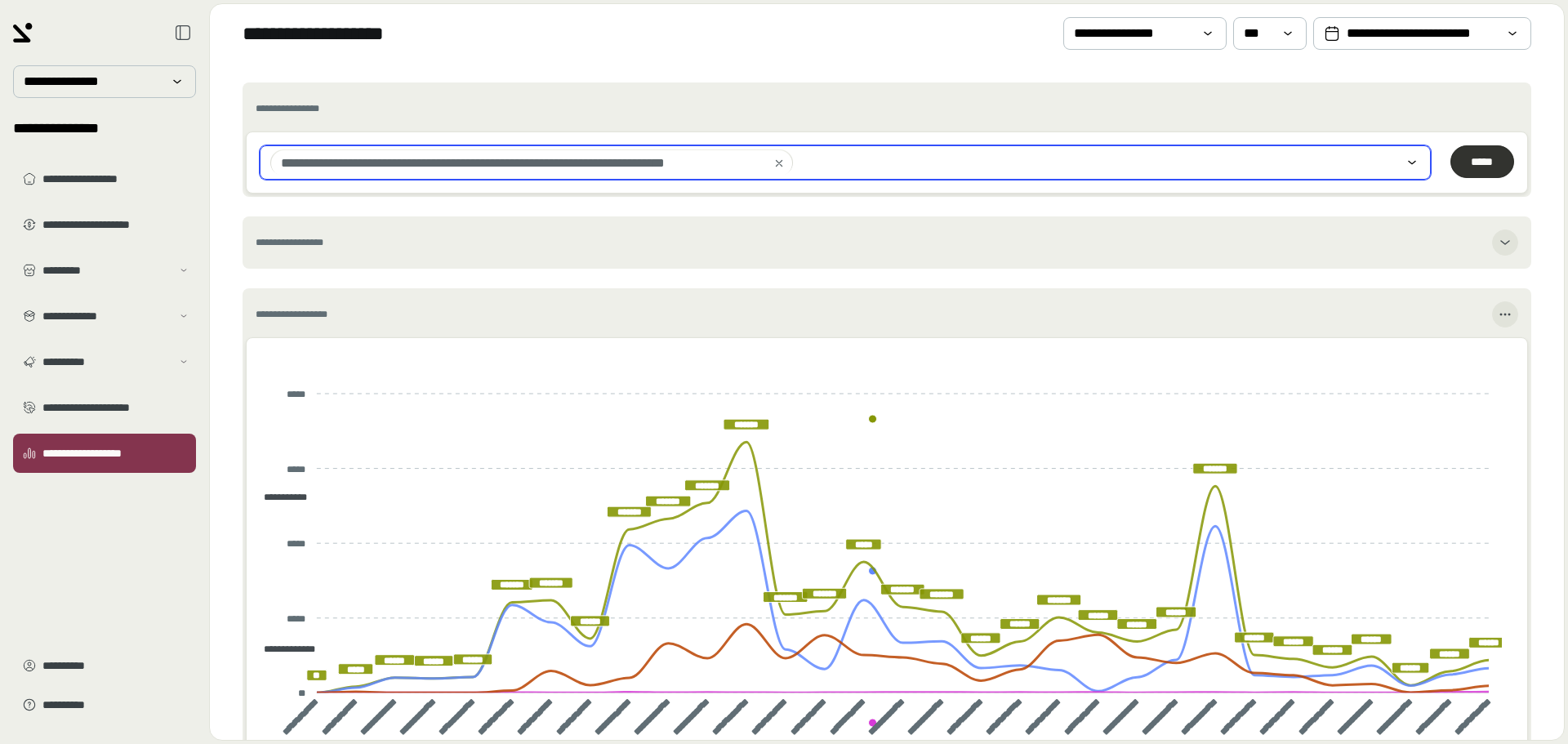 click on "*****" at bounding box center [1482, 162] 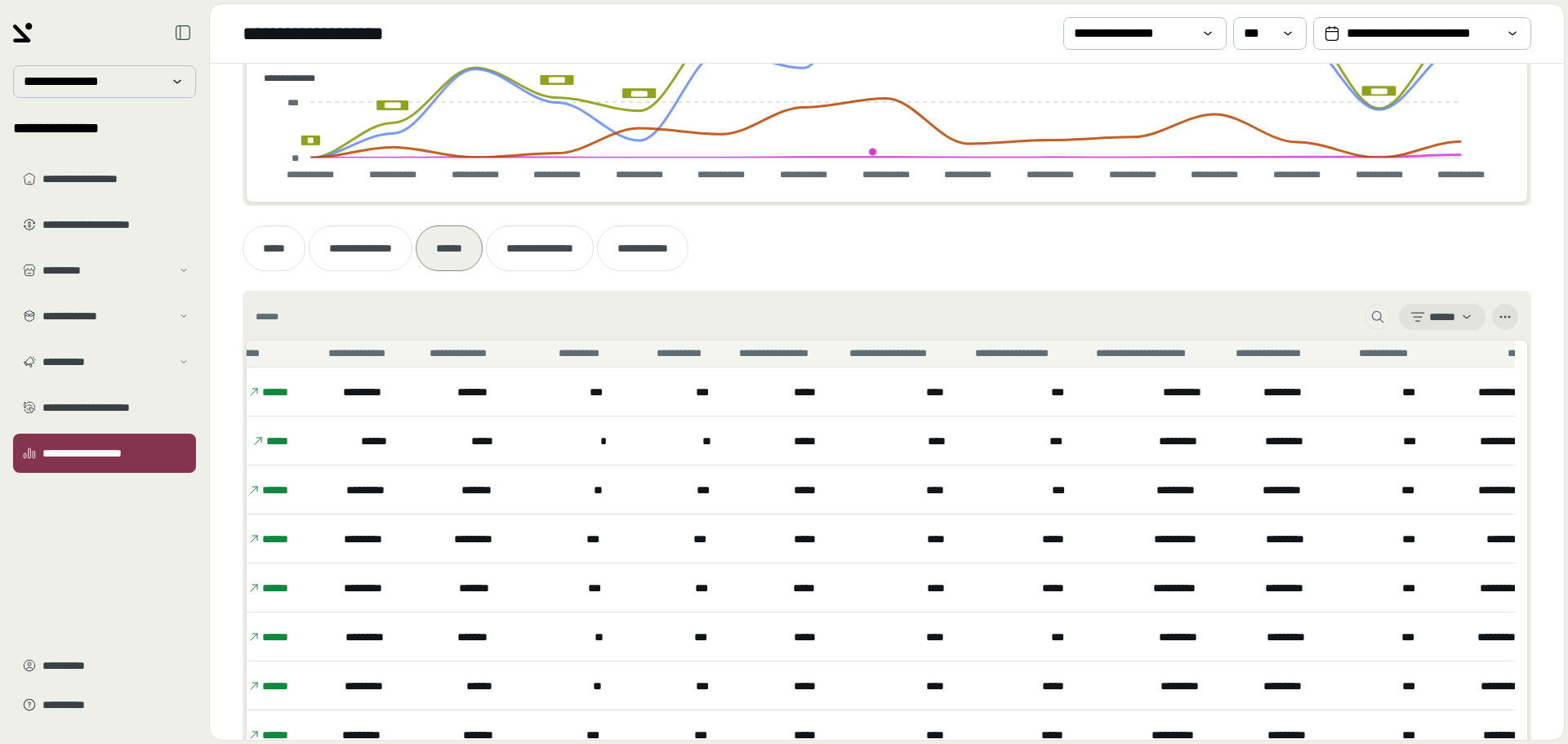 scroll, scrollTop: 572, scrollLeft: 0, axis: vertical 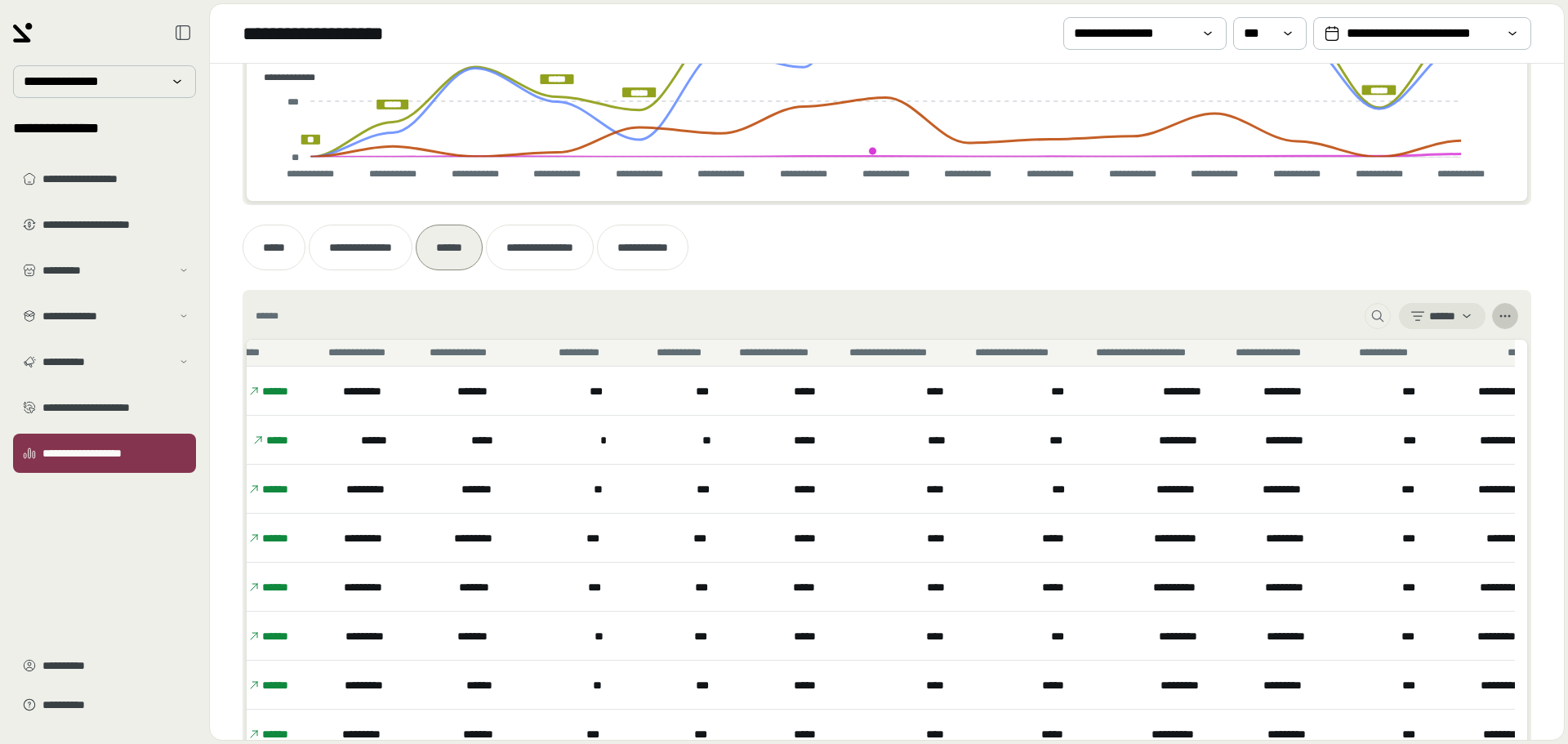 click 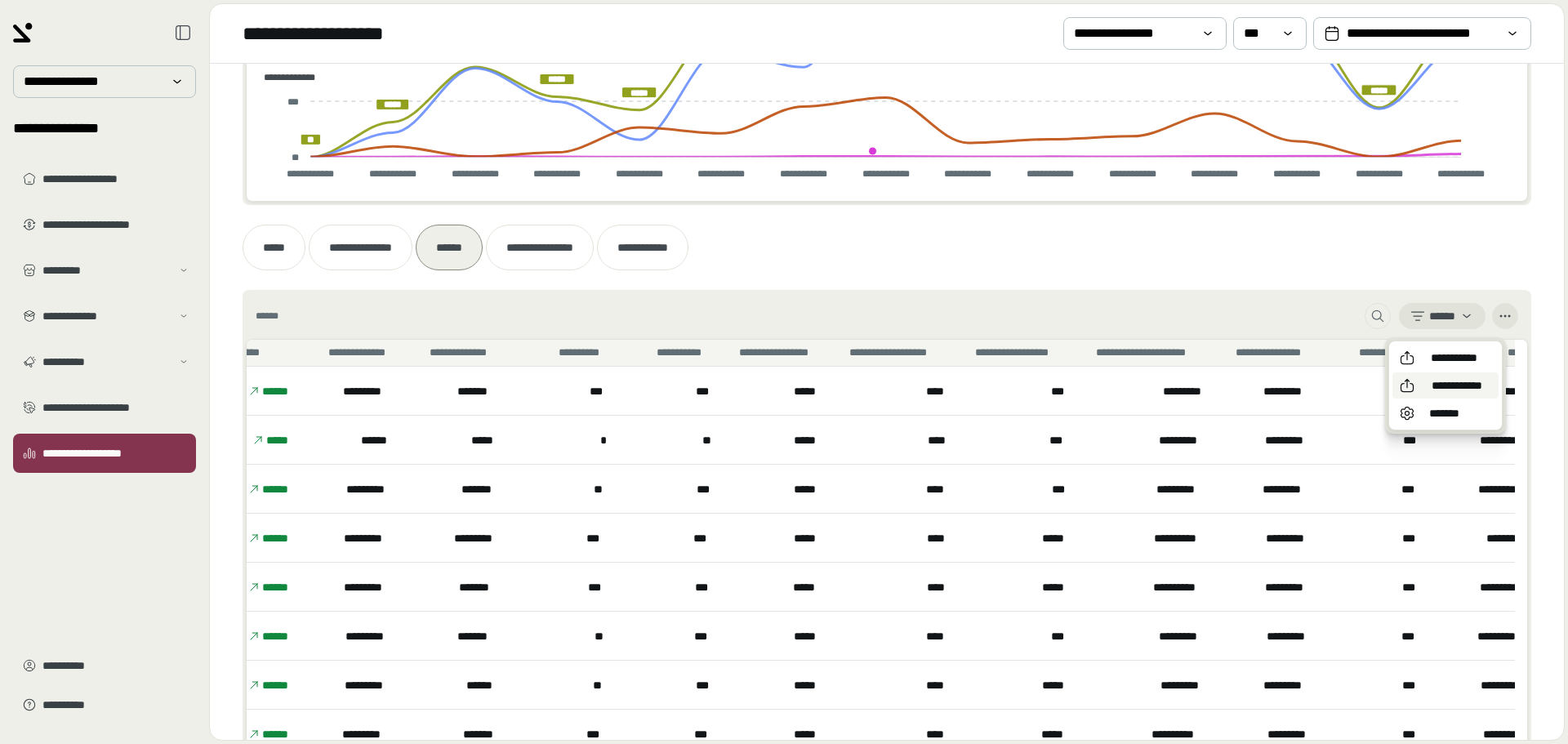 click on "**********" at bounding box center [1457, 385] 